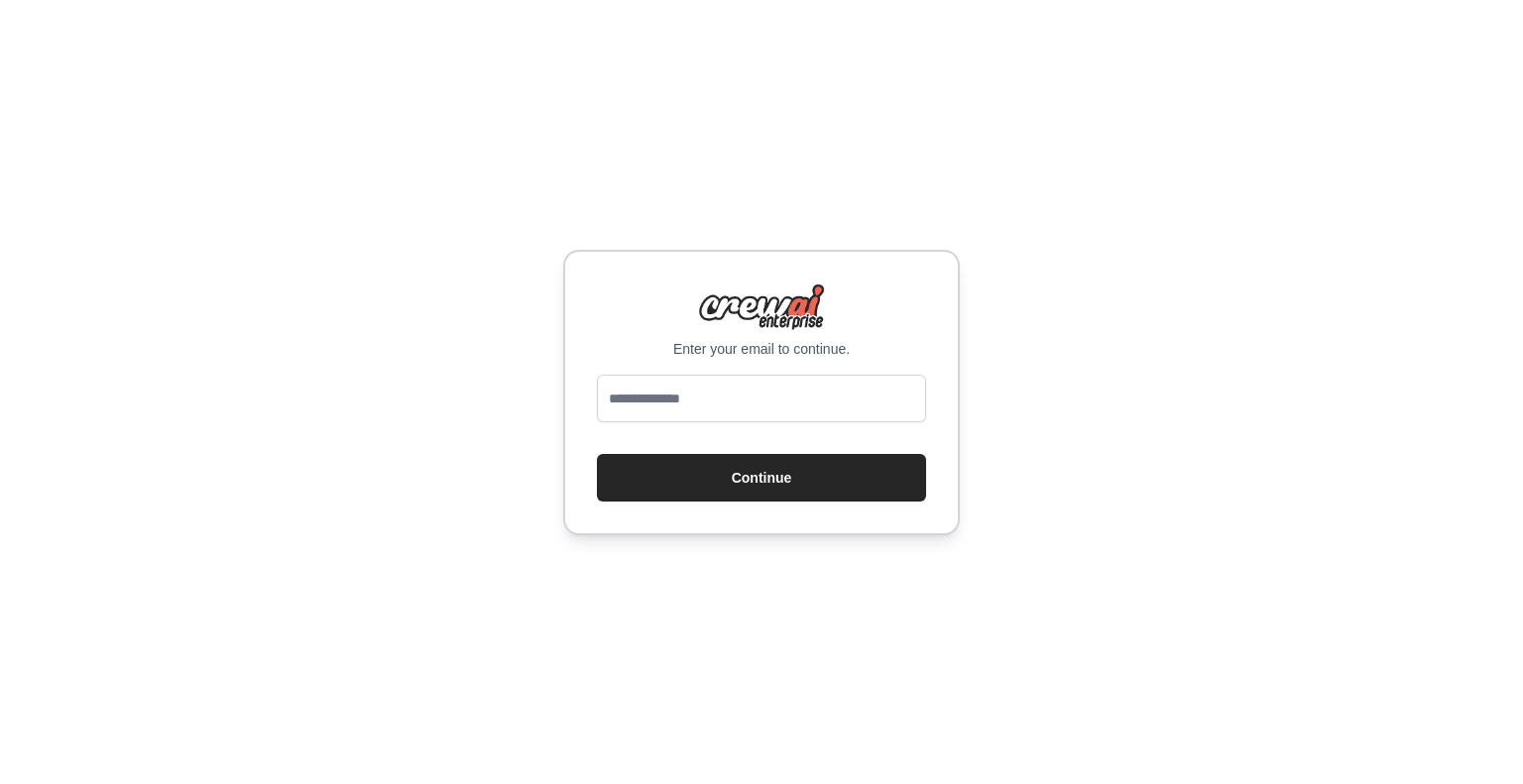scroll, scrollTop: 0, scrollLeft: 0, axis: both 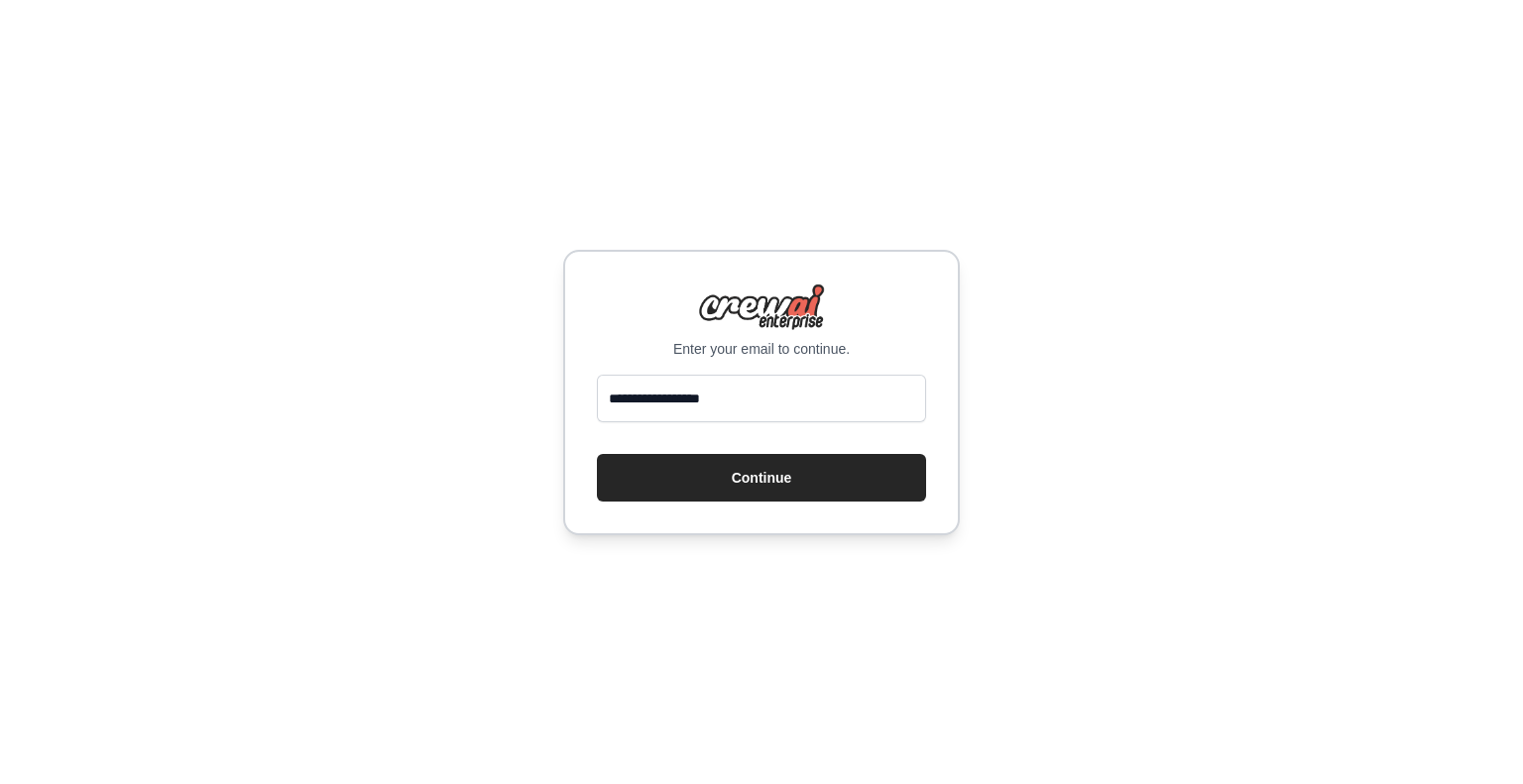 type on "**********" 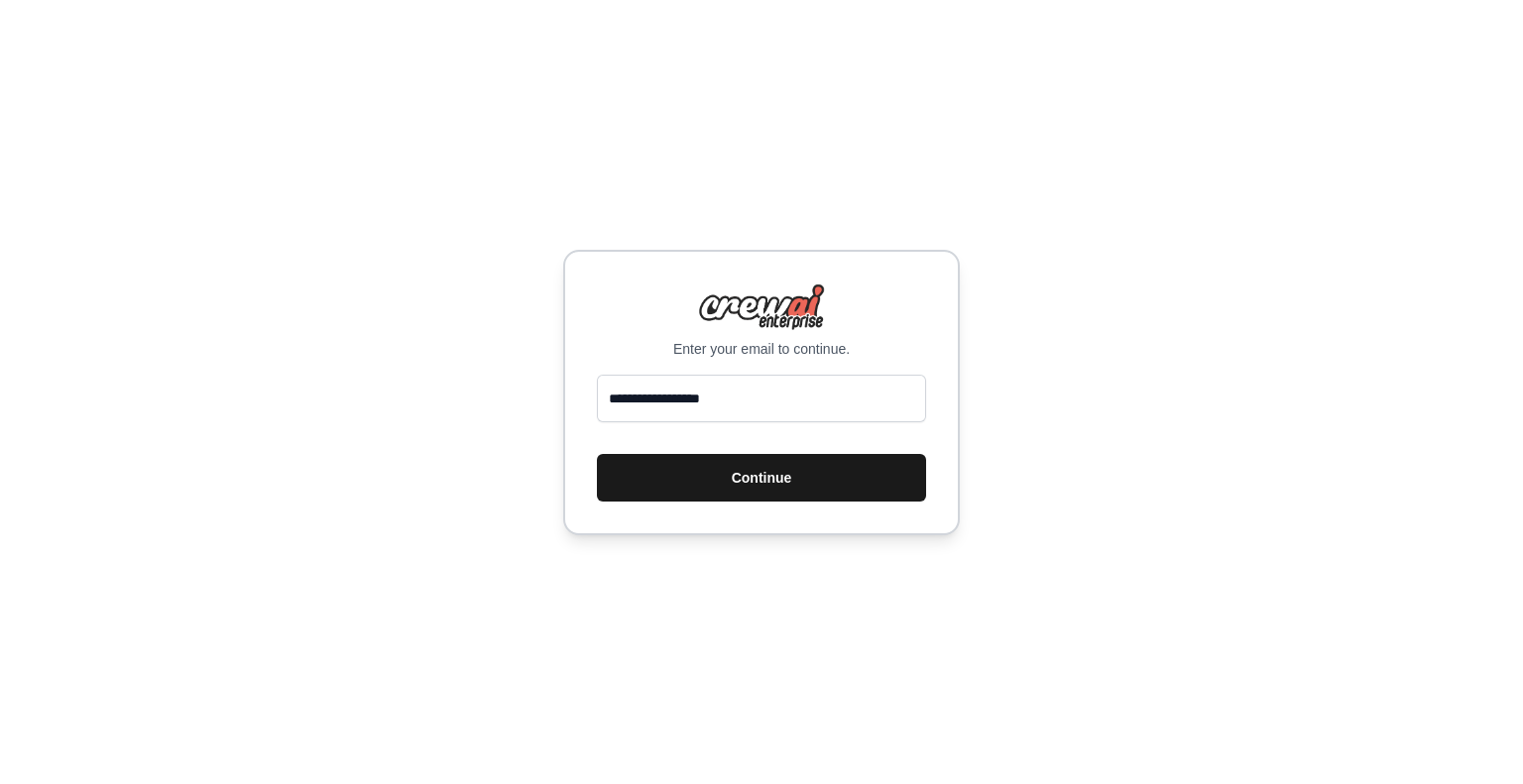 click on "Continue" at bounding box center [762, 478] 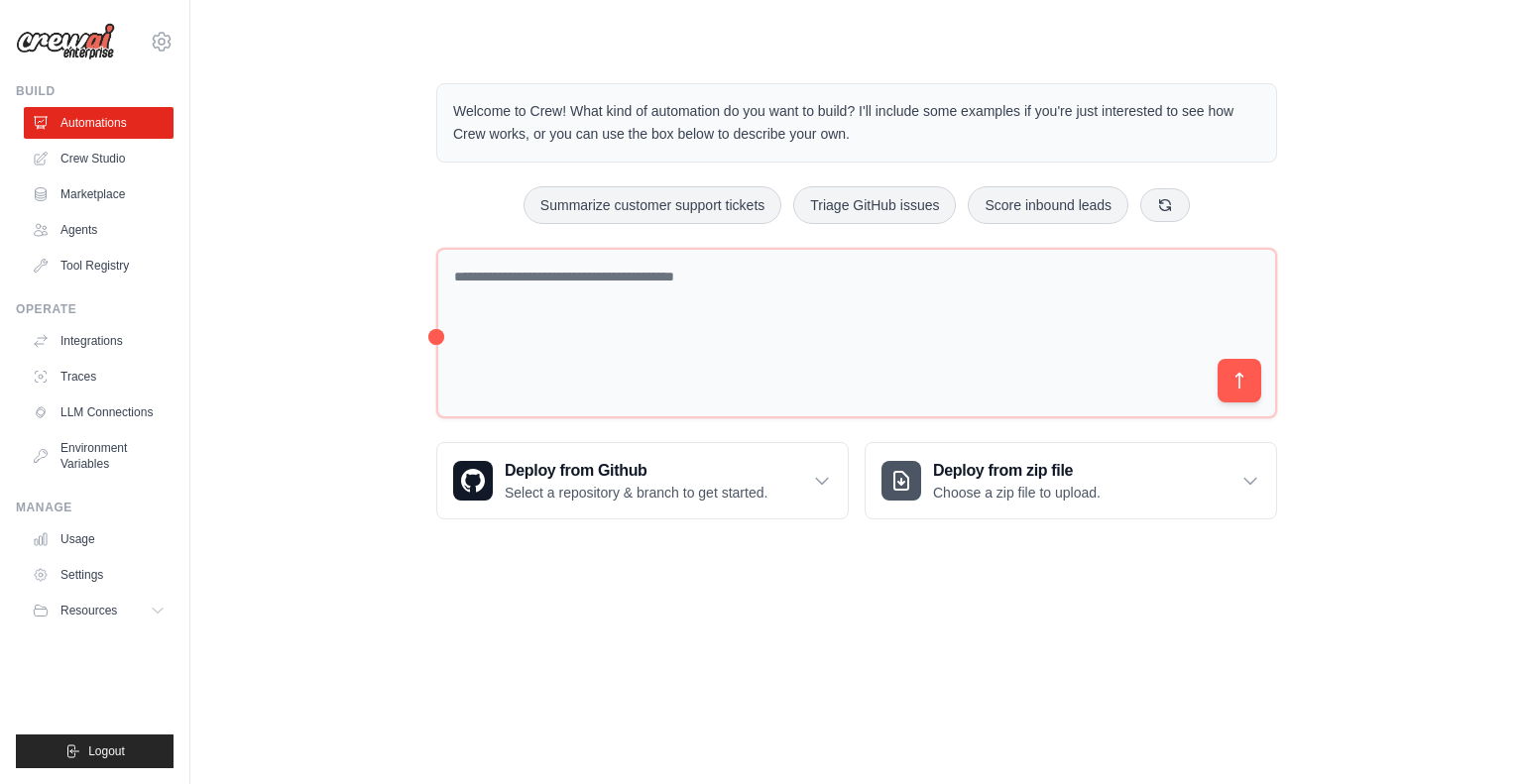 scroll, scrollTop: 0, scrollLeft: 0, axis: both 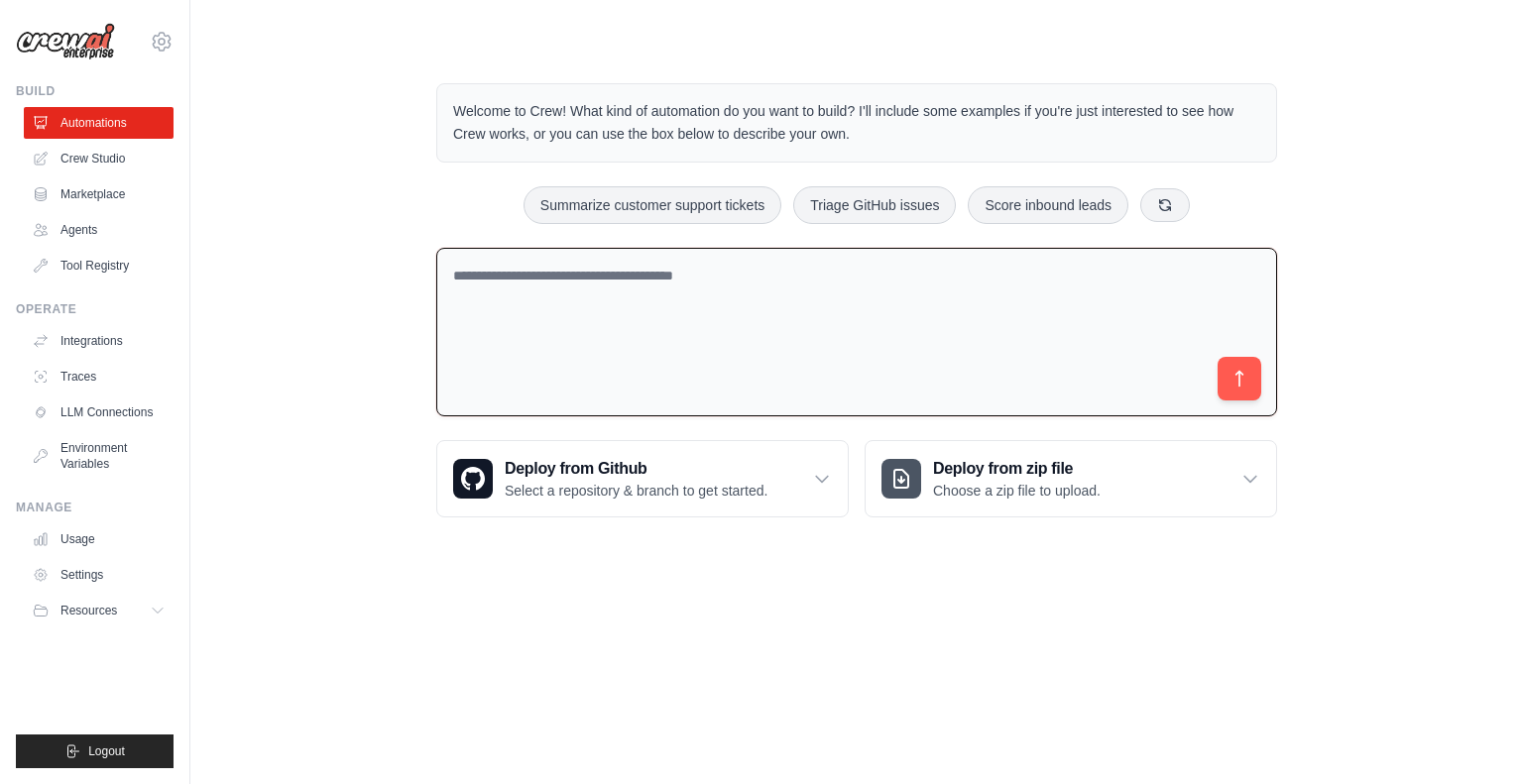click at bounding box center (857, 332) 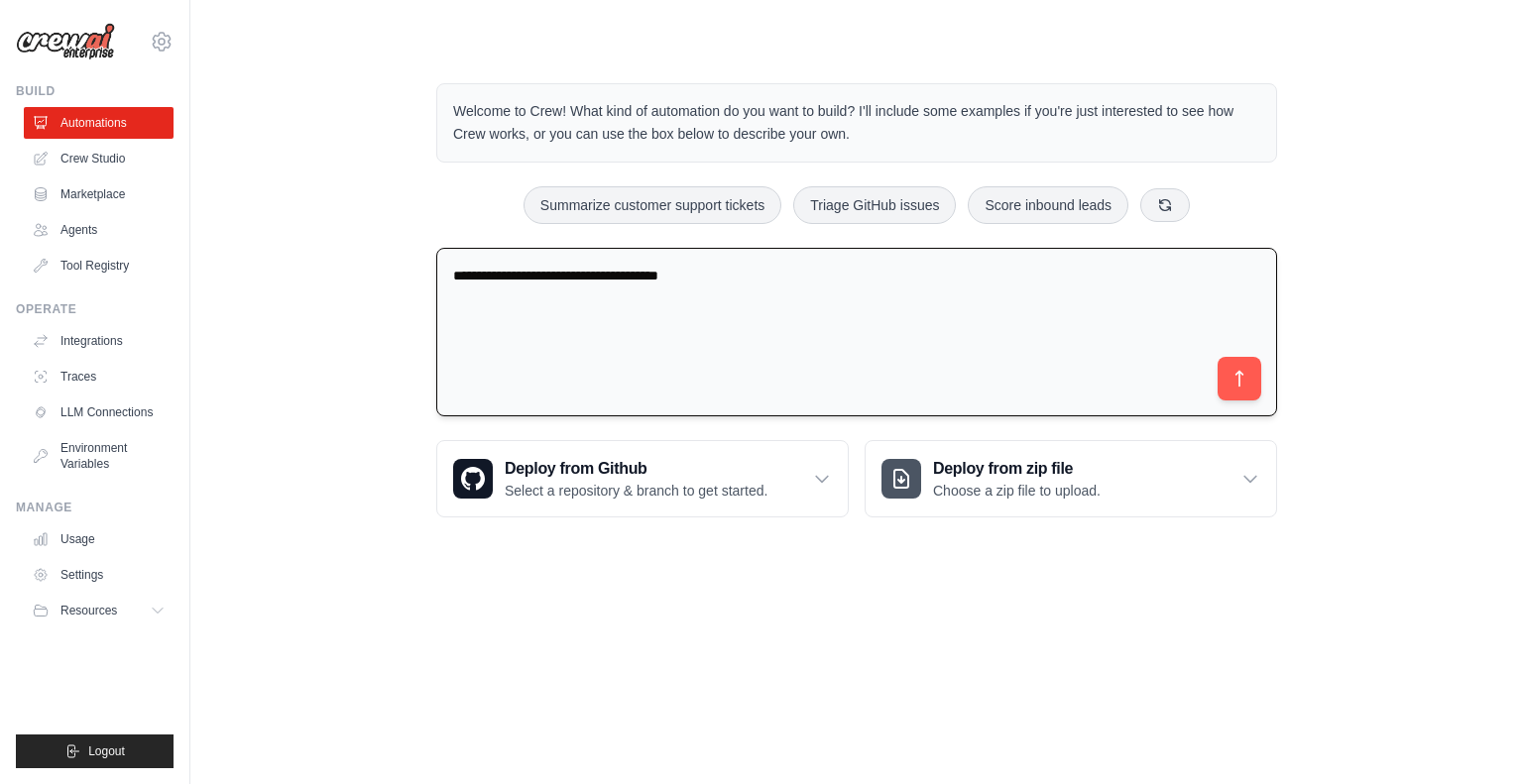 type on "**********" 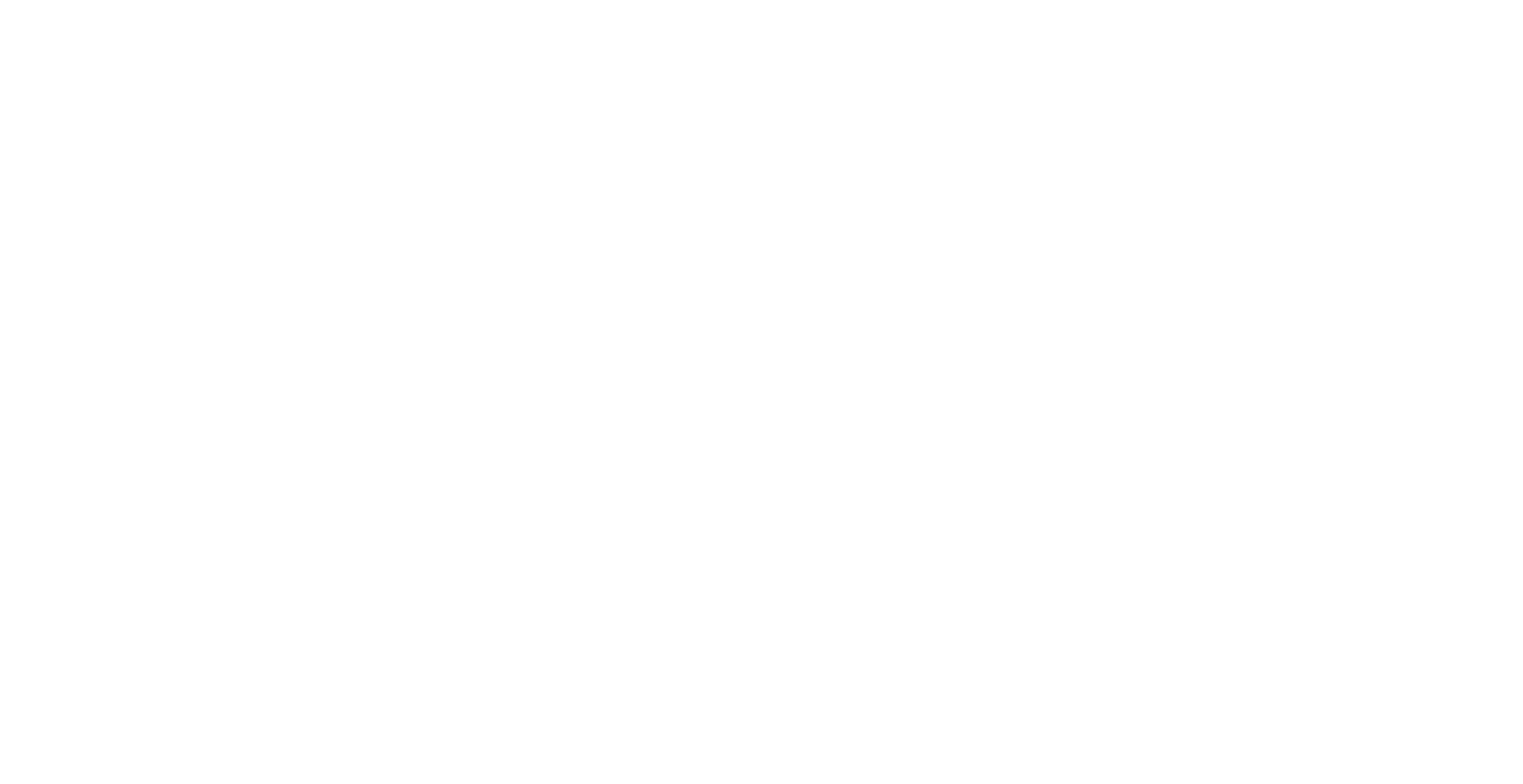 scroll, scrollTop: 0, scrollLeft: 0, axis: both 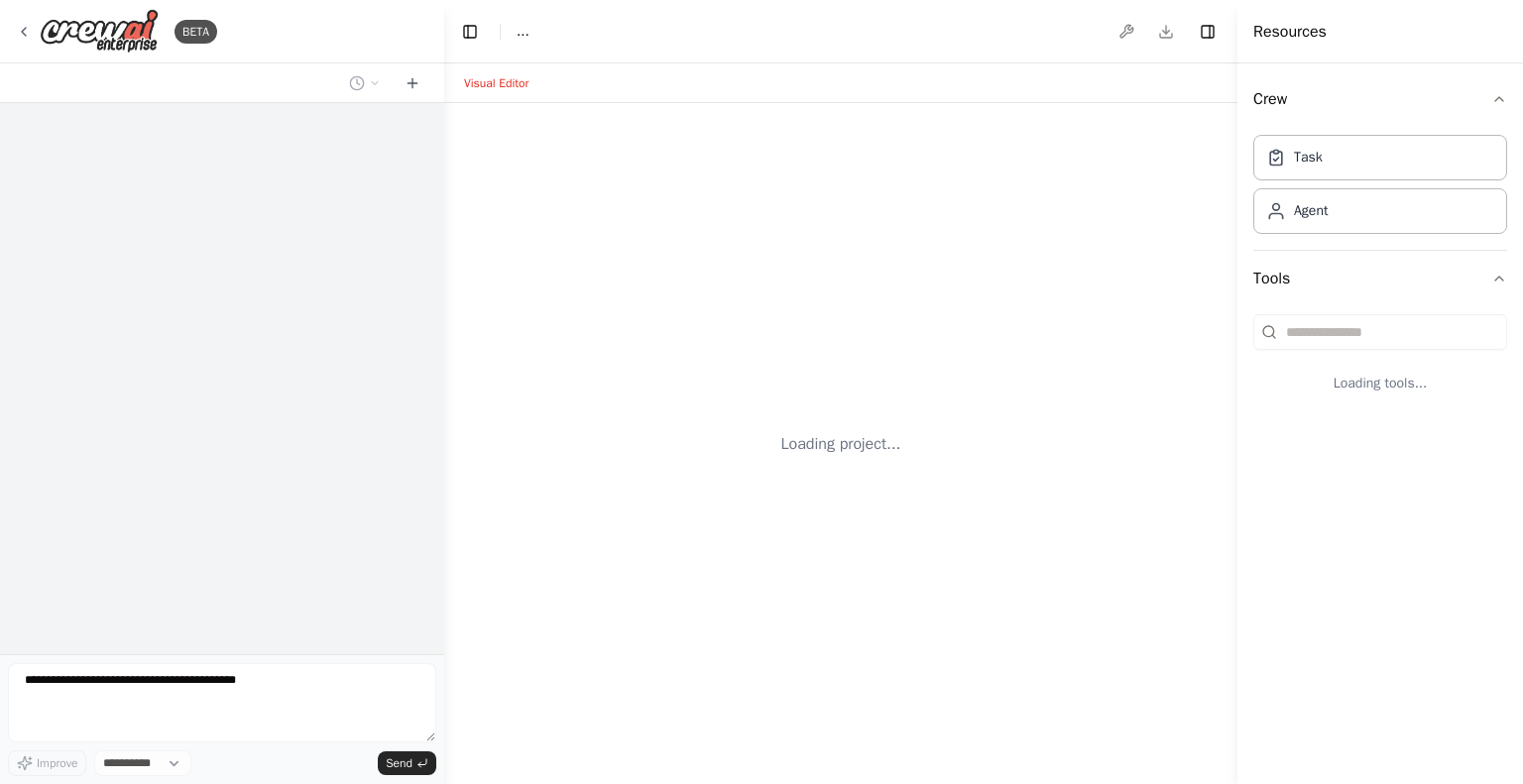 select on "****" 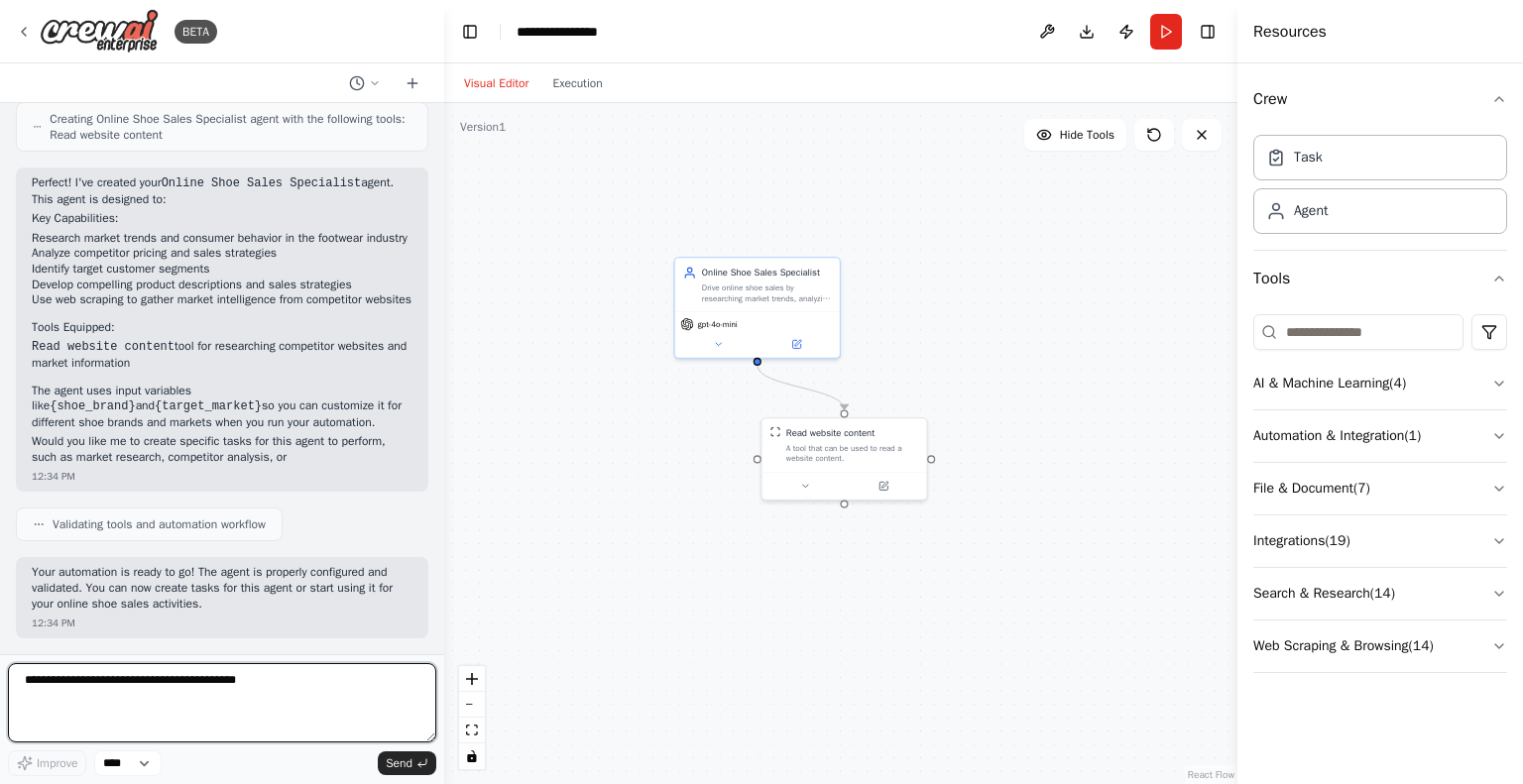 scroll, scrollTop: 474, scrollLeft: 0, axis: vertical 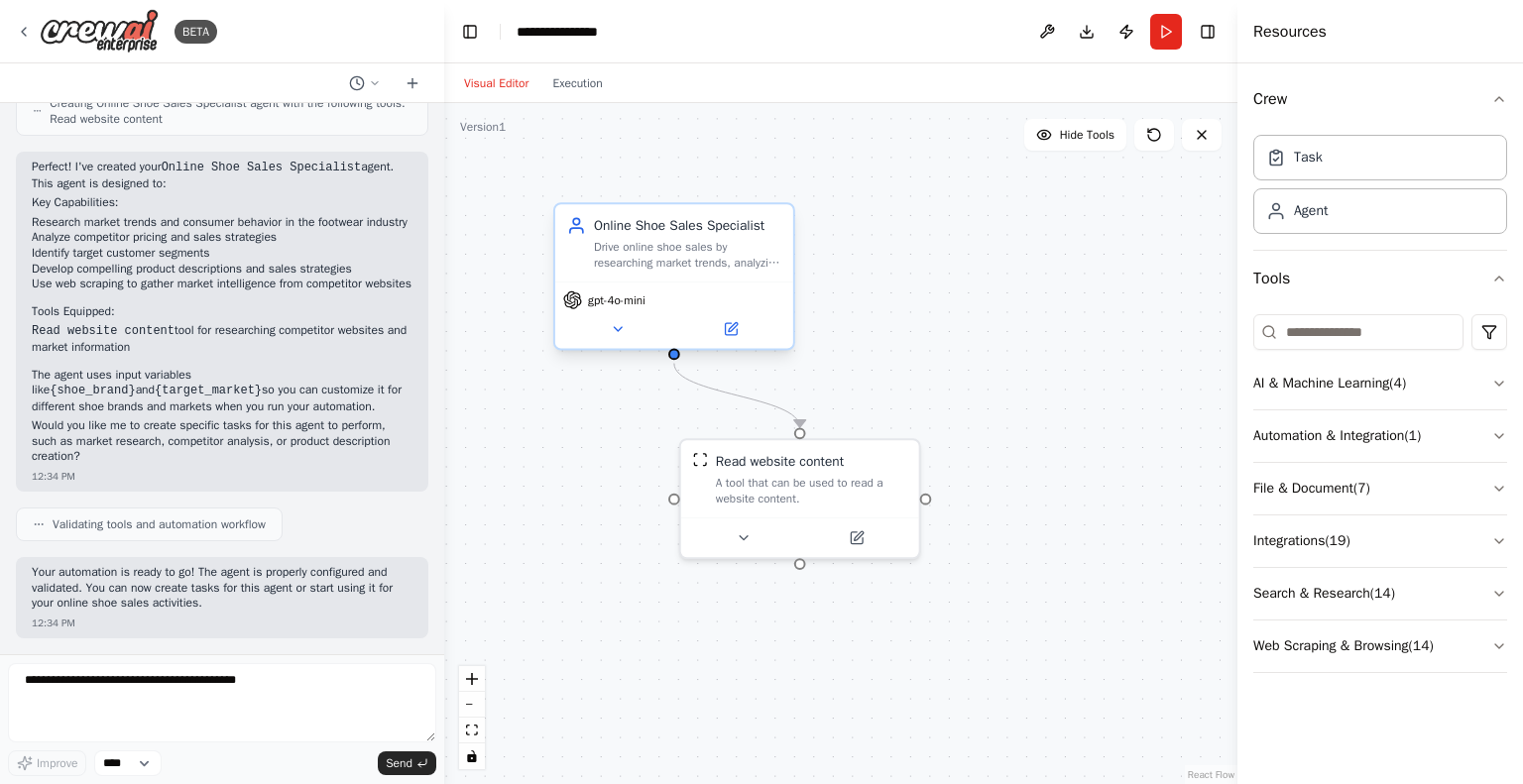 click on "Drive online shoe sales by researching market trends, analyzing competitor pricing and strategies, identifying target customer segments, and developing compelling product descriptions and sales strategies for {shoe_brand} shoes in the {target_market} market." at bounding box center [687, 254] 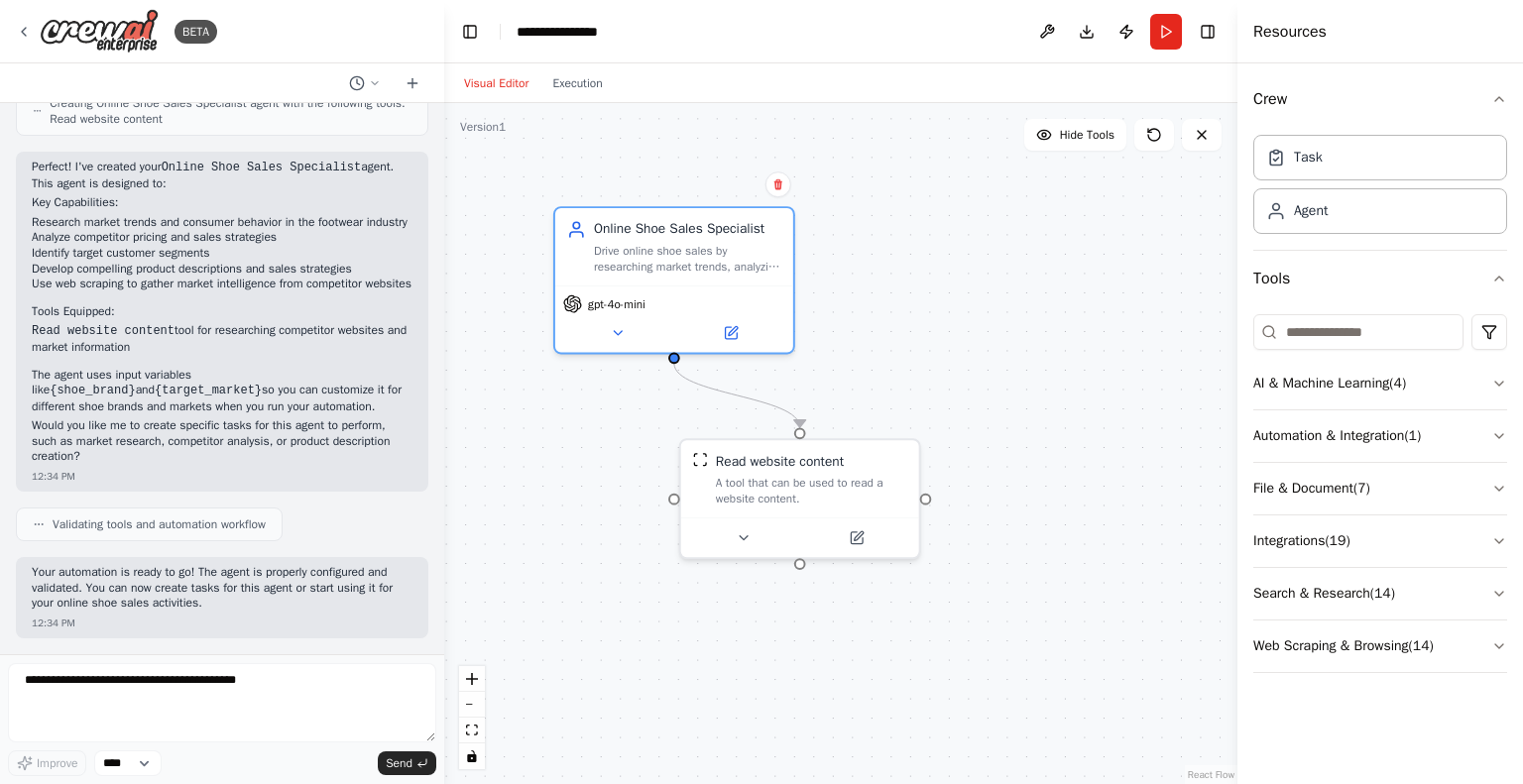 click on ".deletable-edge-delete-btn {
width: 20px;
height: 20px;
border: 0px solid #ffffff;
color: #6b7280;
background-color: #f8fafc;
cursor: pointer;
border-radius: 50%;
font-size: 12px;
padding: 3px;
display: flex;
align-items: center;
justify-content: center;
transition: all 0.2s cubic-bezier(0.4, 0, 0.2, 1);
box-shadow: 0 2px 4px rgba(0, 0, 0, 0.1);
}
.deletable-edge-delete-btn:hover {
background-color: #ef4444;
color: #ffffff;
border-color: #dc2626;
transform: scale(1.1);
box-shadow: 0 4px 12px rgba(239, 68, 68, 0.4);
}
.deletable-edge-delete-btn:active {
transform: scale(0.95);
box-shadow: 0 2px 4px rgba(239, 68, 68, 0.3);
}
Online Shoe Sales Specialist gpt-4o-mini Read website content" at bounding box center (841, 443) 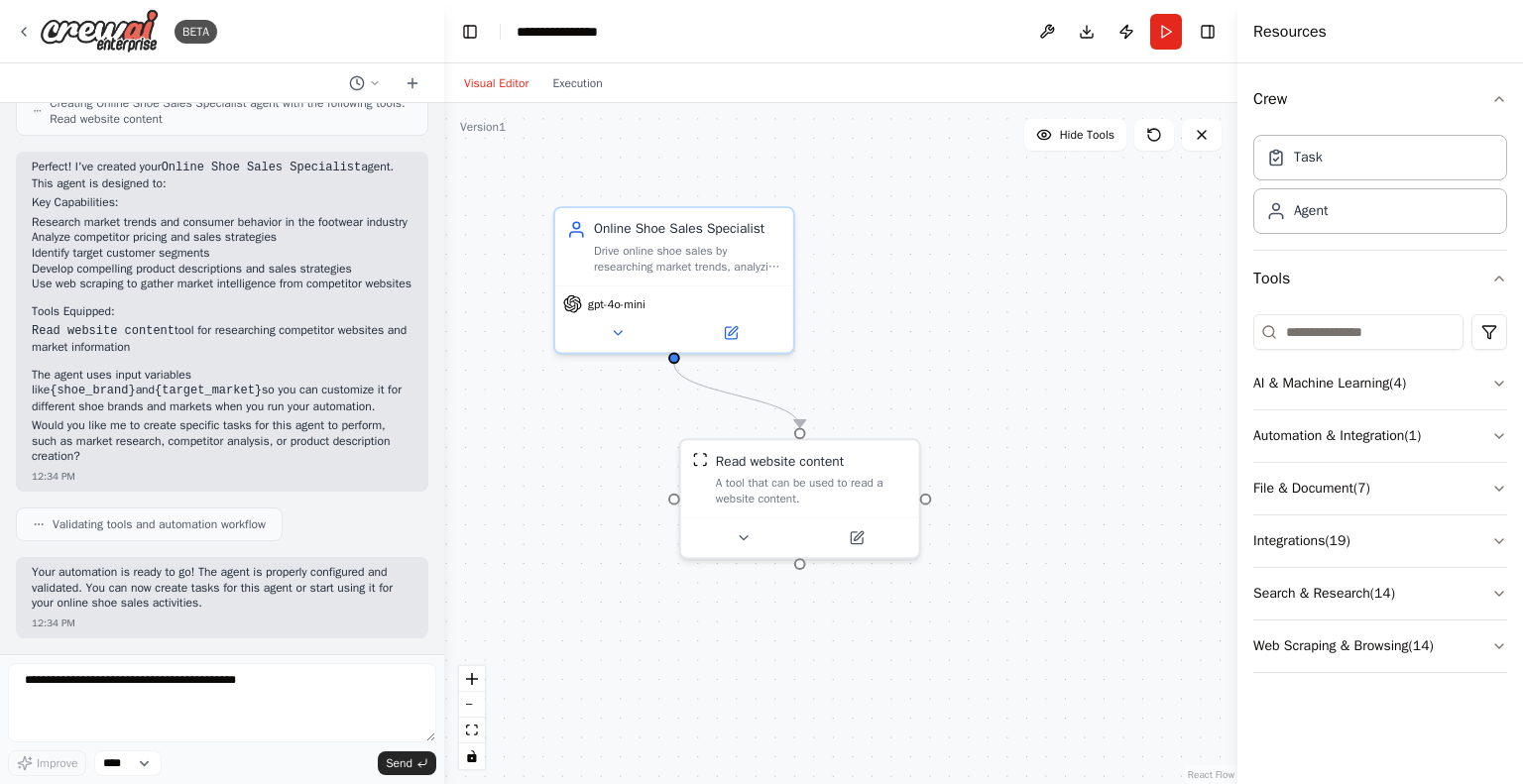 click on ".deletable-edge-delete-btn {
width: 20px;
height: 20px;
border: 0px solid #ffffff;
color: #6b7280;
background-color: #f8fafc;
cursor: pointer;
border-radius: 50%;
font-size: 12px;
padding: 3px;
display: flex;
align-items: center;
justify-content: center;
transition: all 0.2s cubic-bezier(0.4, 0, 0.2, 1);
box-shadow: 0 2px 4px rgba(0, 0, 0, 0.1);
}
.deletable-edge-delete-btn:hover {
background-color: #ef4444;
color: #ffffff;
border-color: #dc2626;
transform: scale(1.1);
box-shadow: 0 4px 12px rgba(239, 68, 68, 0.4);
}
.deletable-edge-delete-btn:active {
transform: scale(0.95);
box-shadow: 0 2px 4px rgba(239, 68, 68, 0.3);
}
Online Shoe Sales Specialist gpt-4o-mini Read website content" at bounding box center [841, 443] 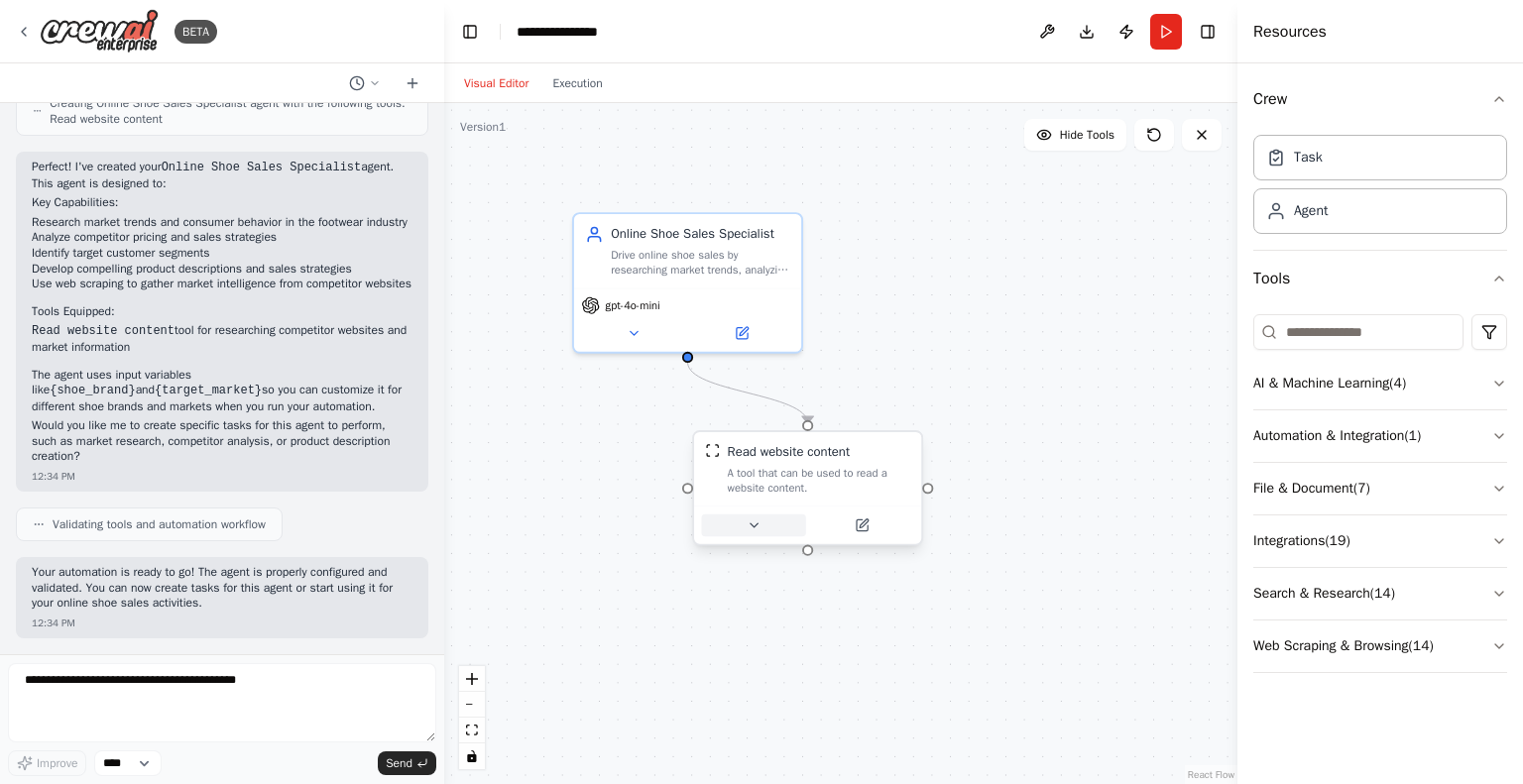 click at bounding box center [753, 525] 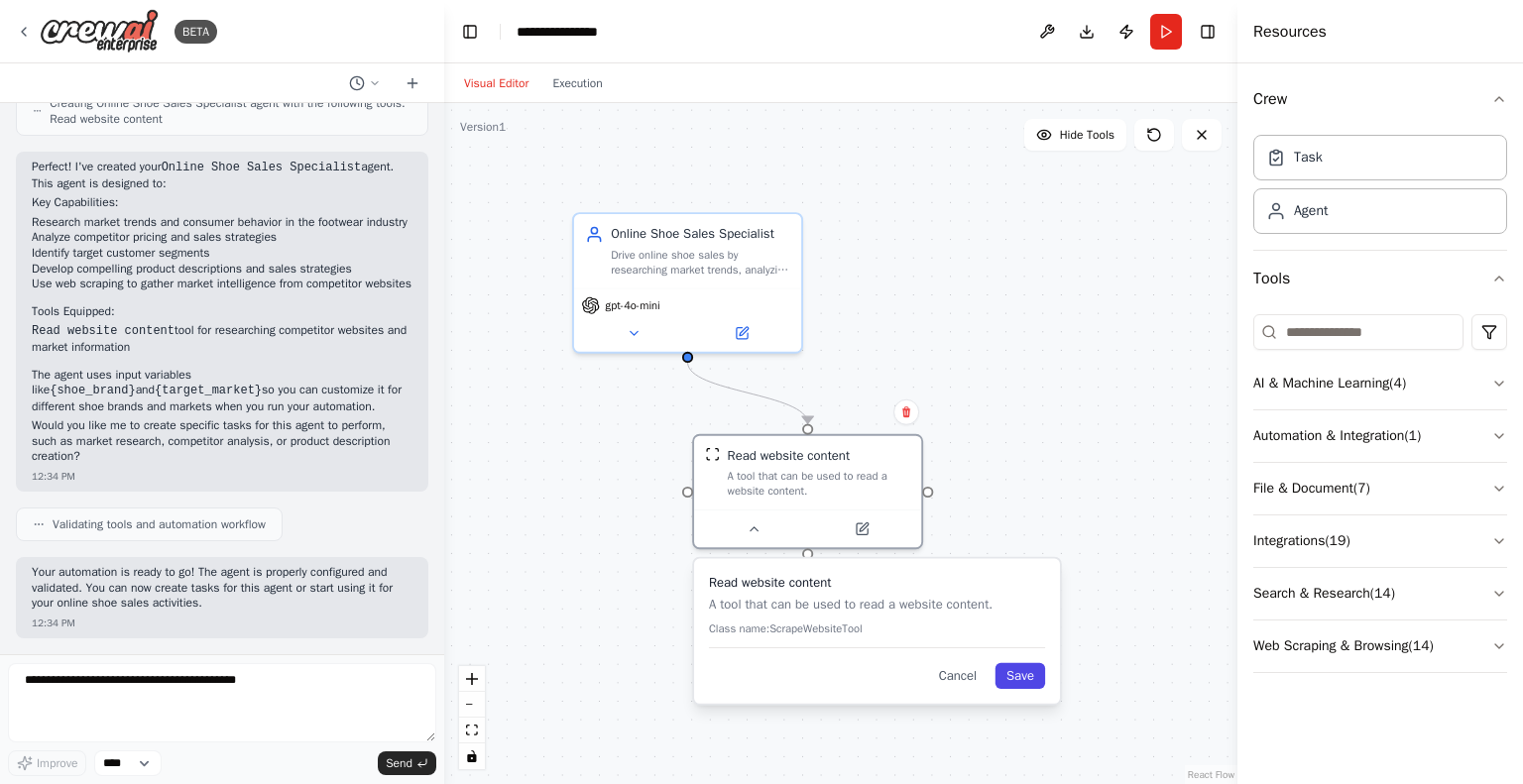 click on "Save" at bounding box center [1020, 676] 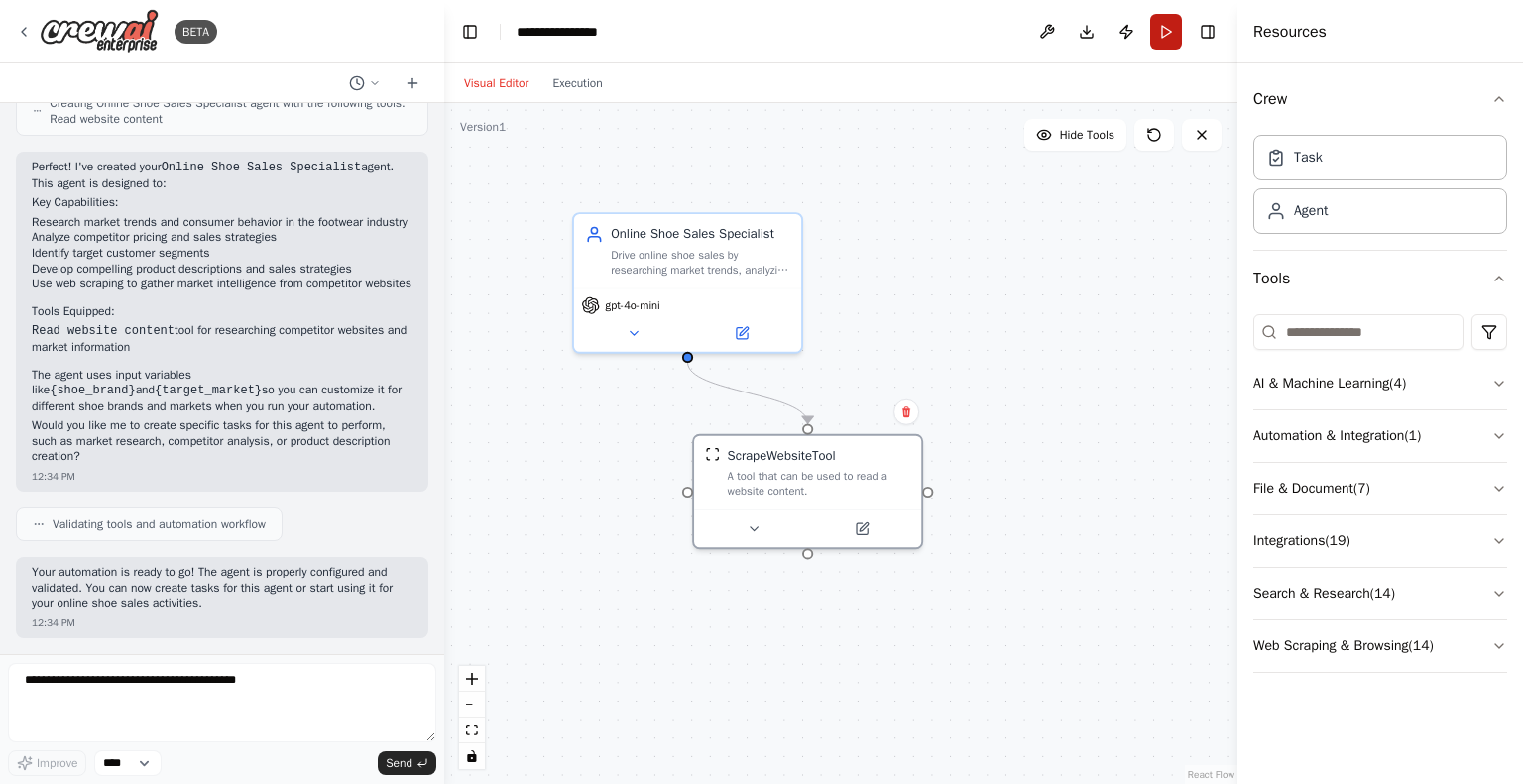 click on "Run" at bounding box center [1166, 32] 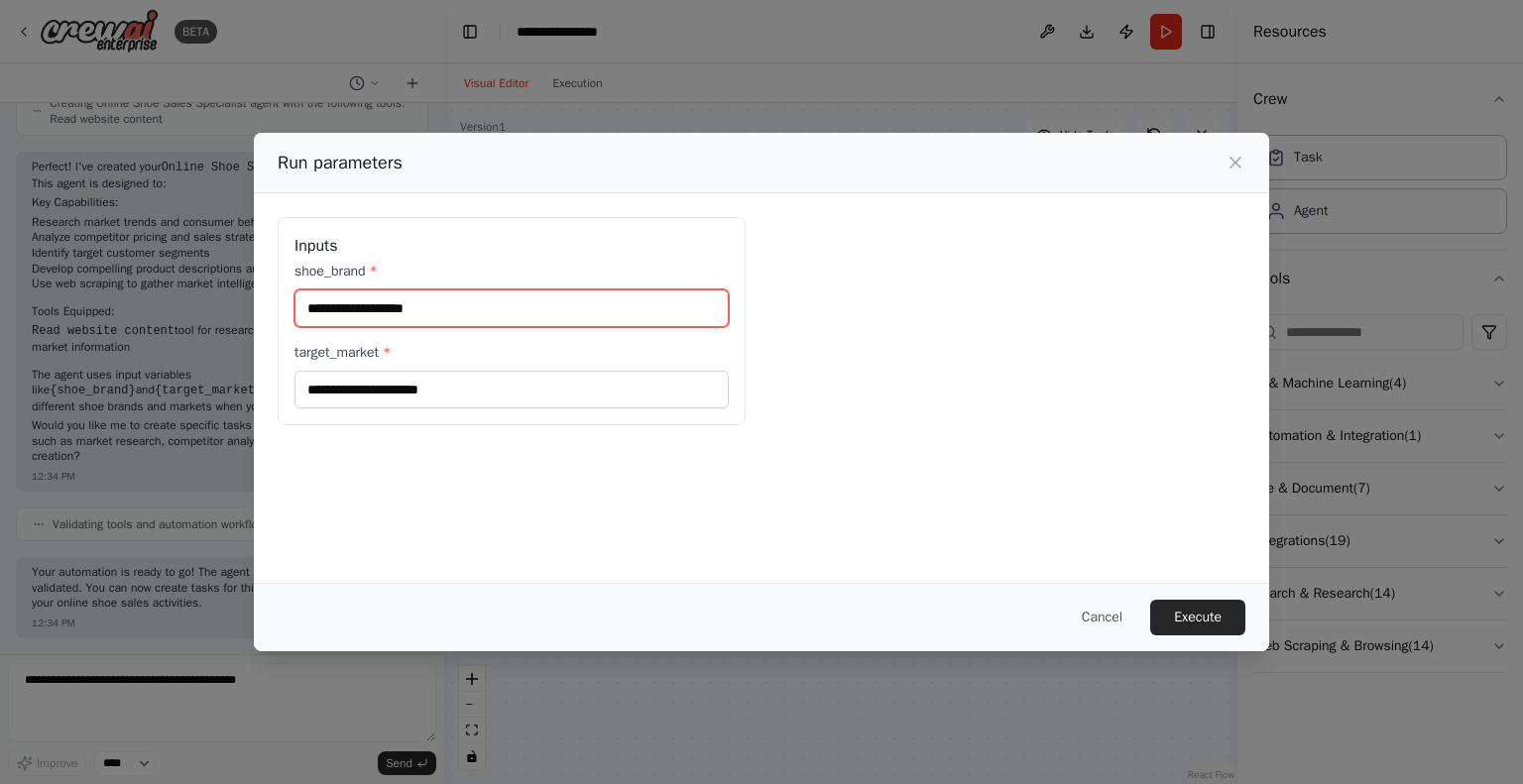 click on "shoe_brand *" at bounding box center (512, 308) 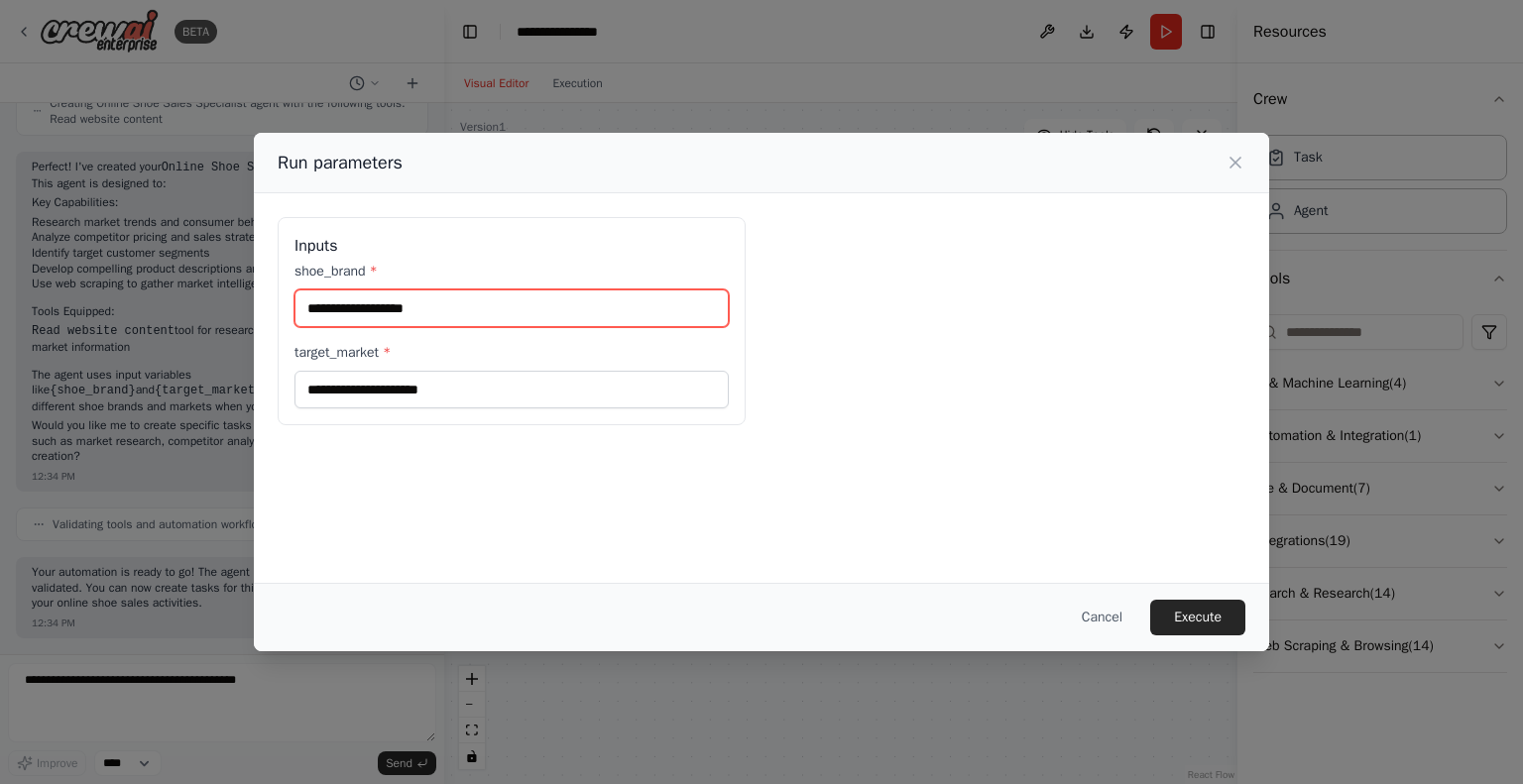 paste on "**********" 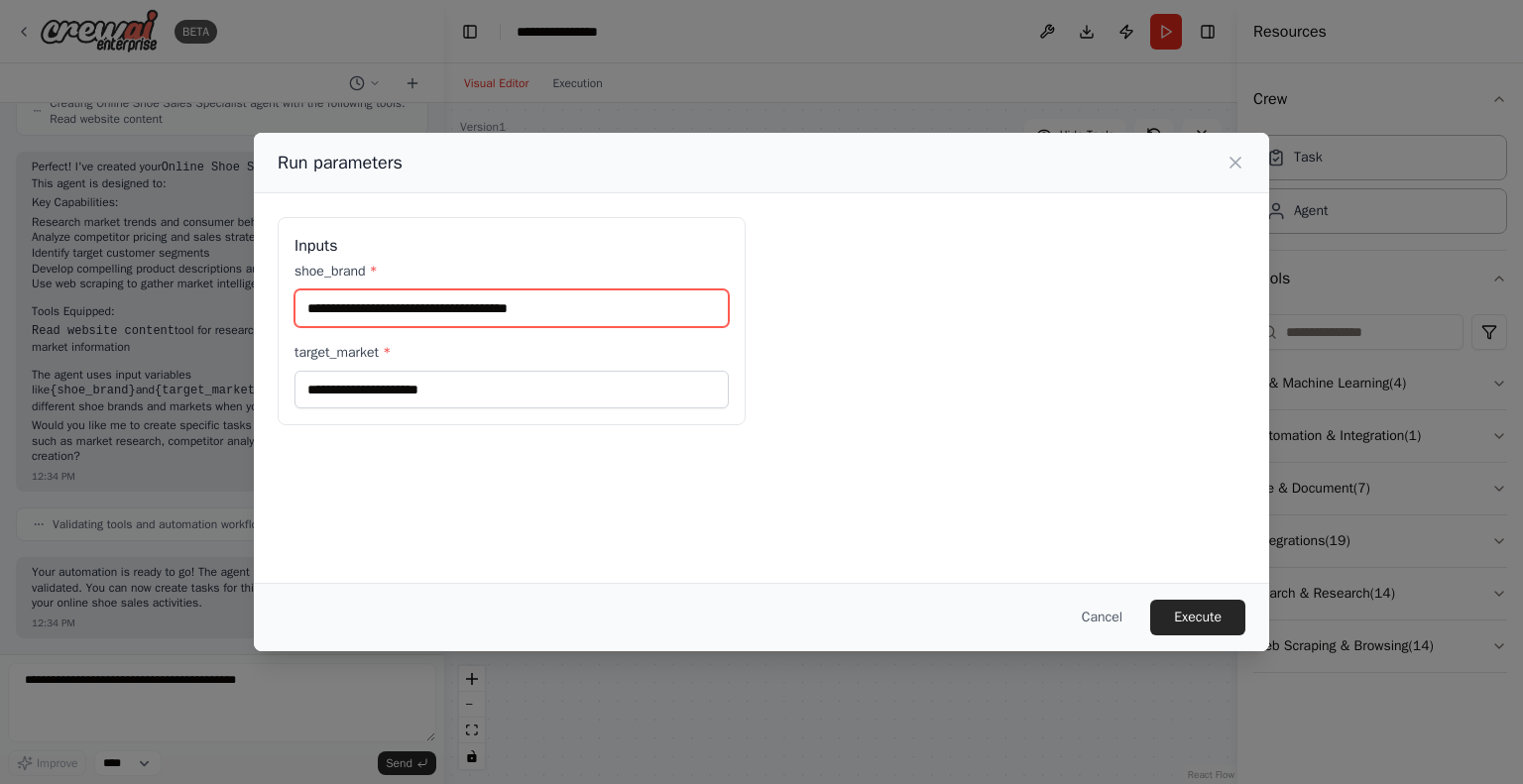 type on "**********" 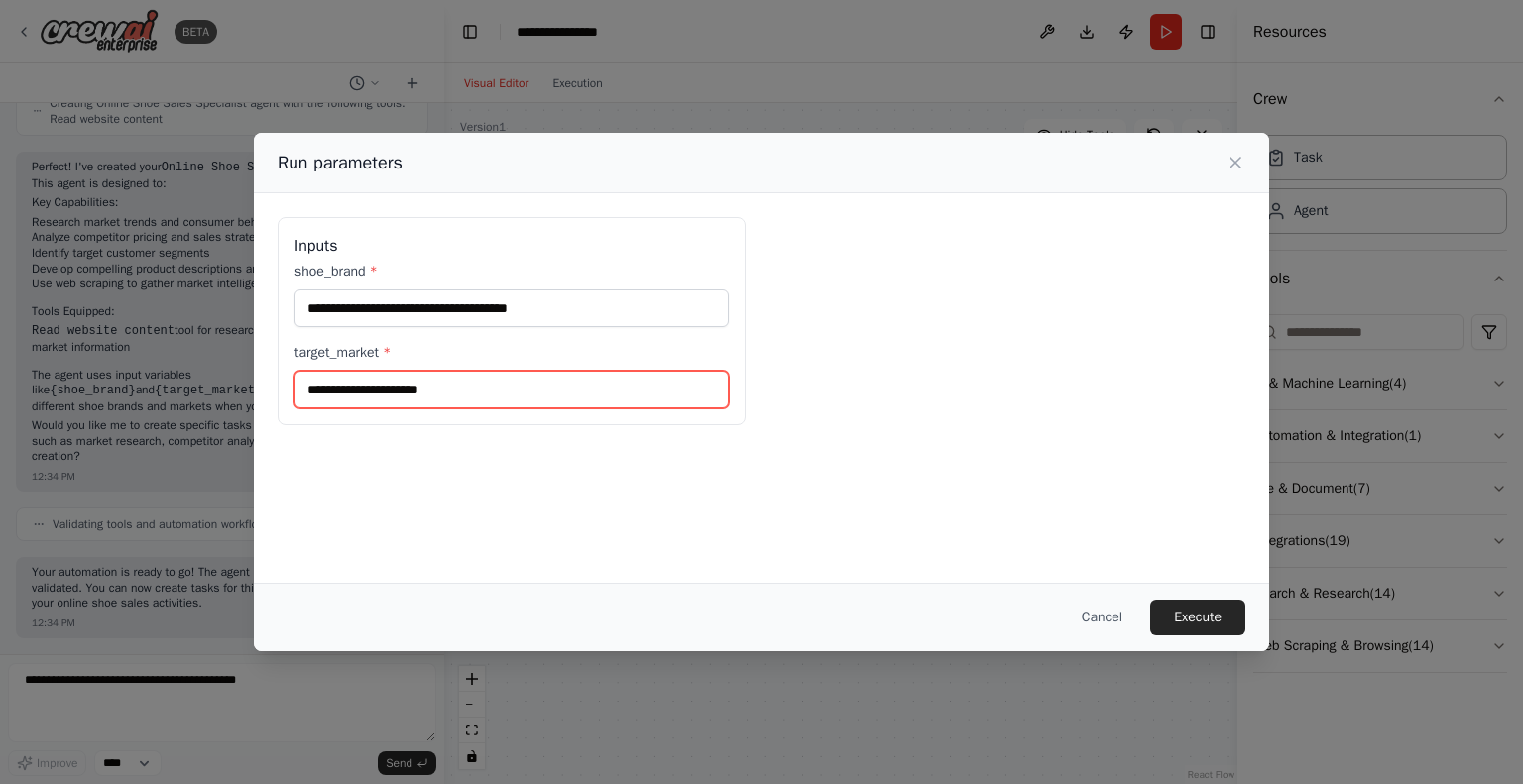 click on "target_market *" at bounding box center [512, 390] 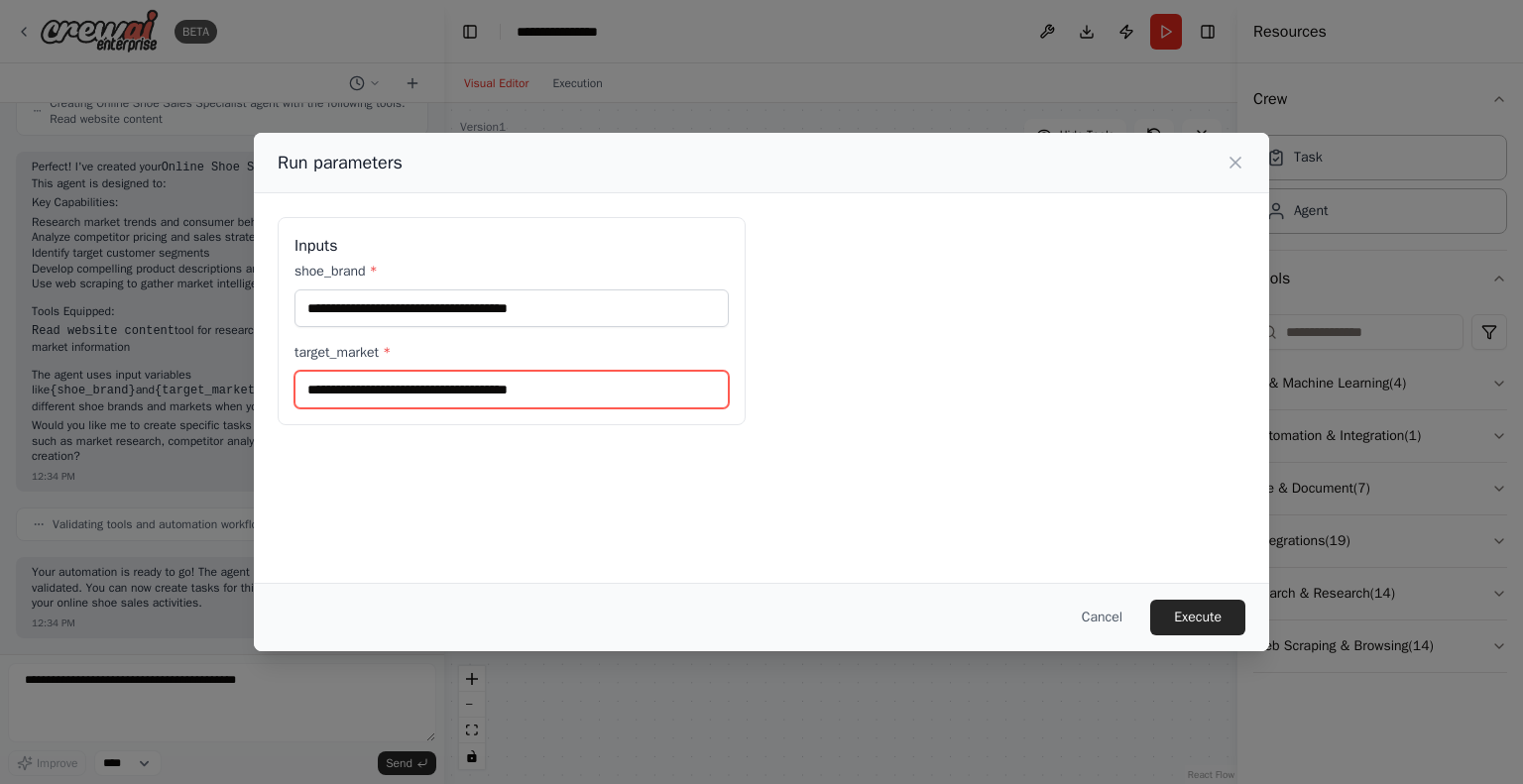 click on "**********" at bounding box center (512, 390) 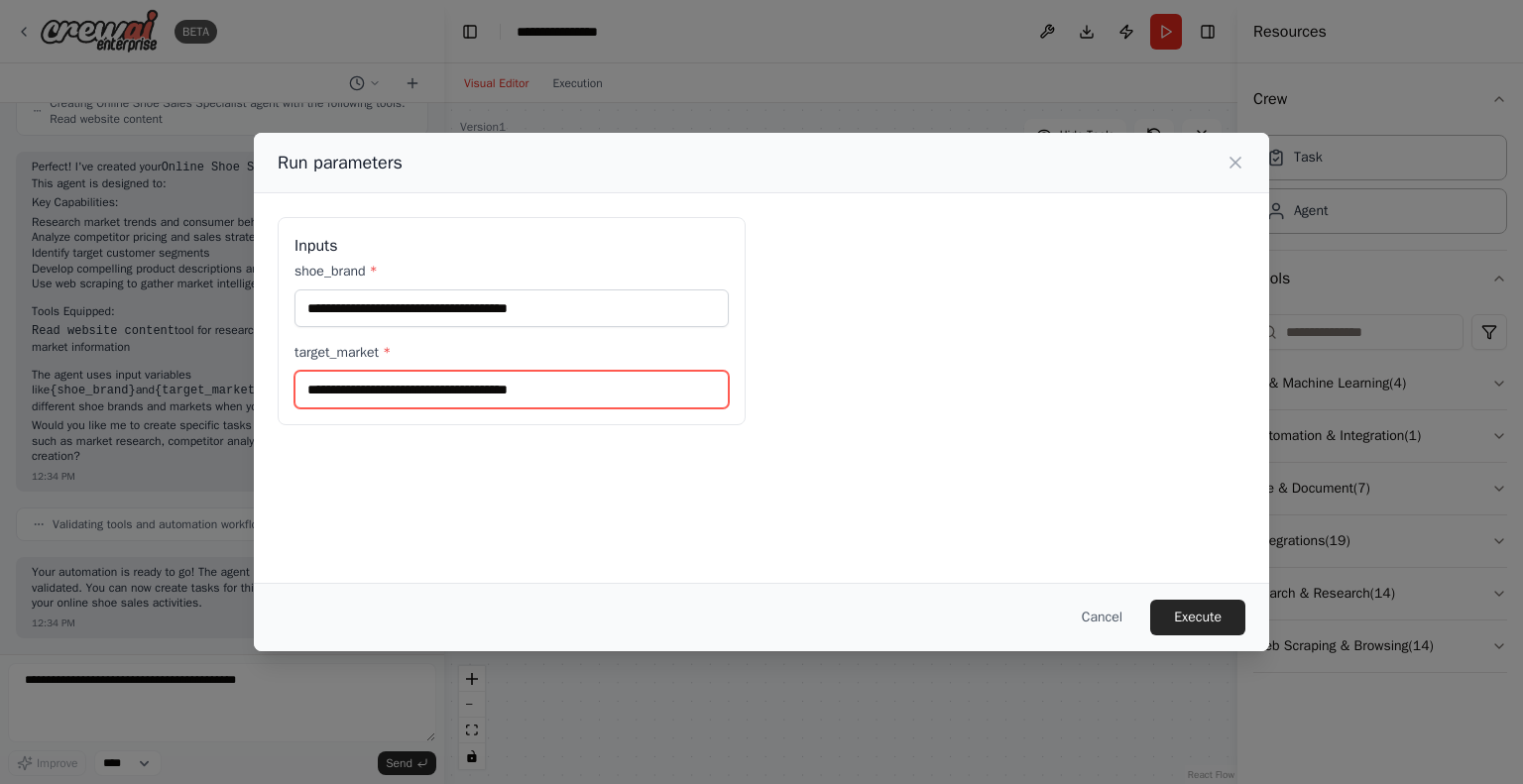 drag, startPoint x: 613, startPoint y: 386, endPoint x: 272, endPoint y: 411, distance: 341.91519 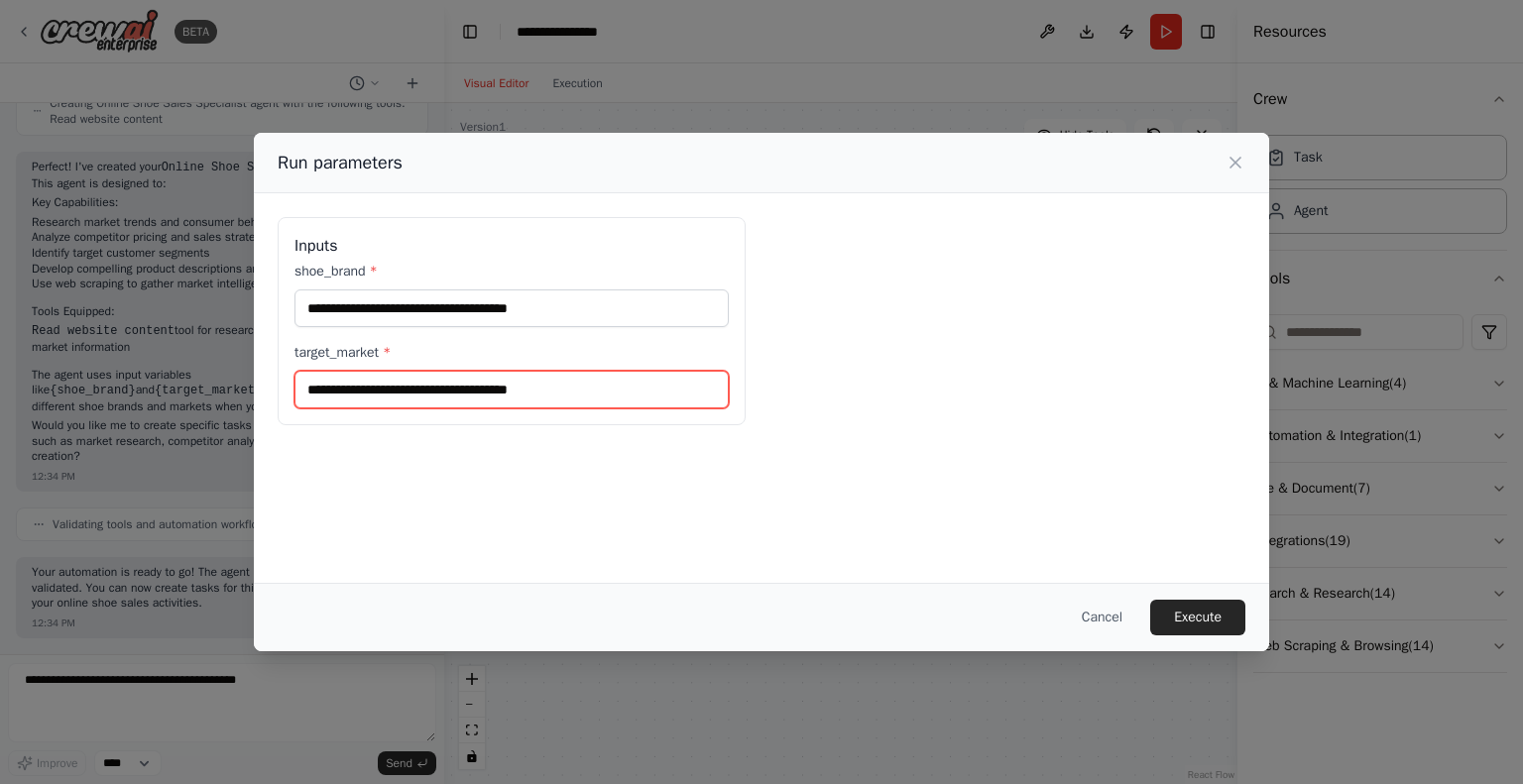 click on "**********" at bounding box center [762, 321] 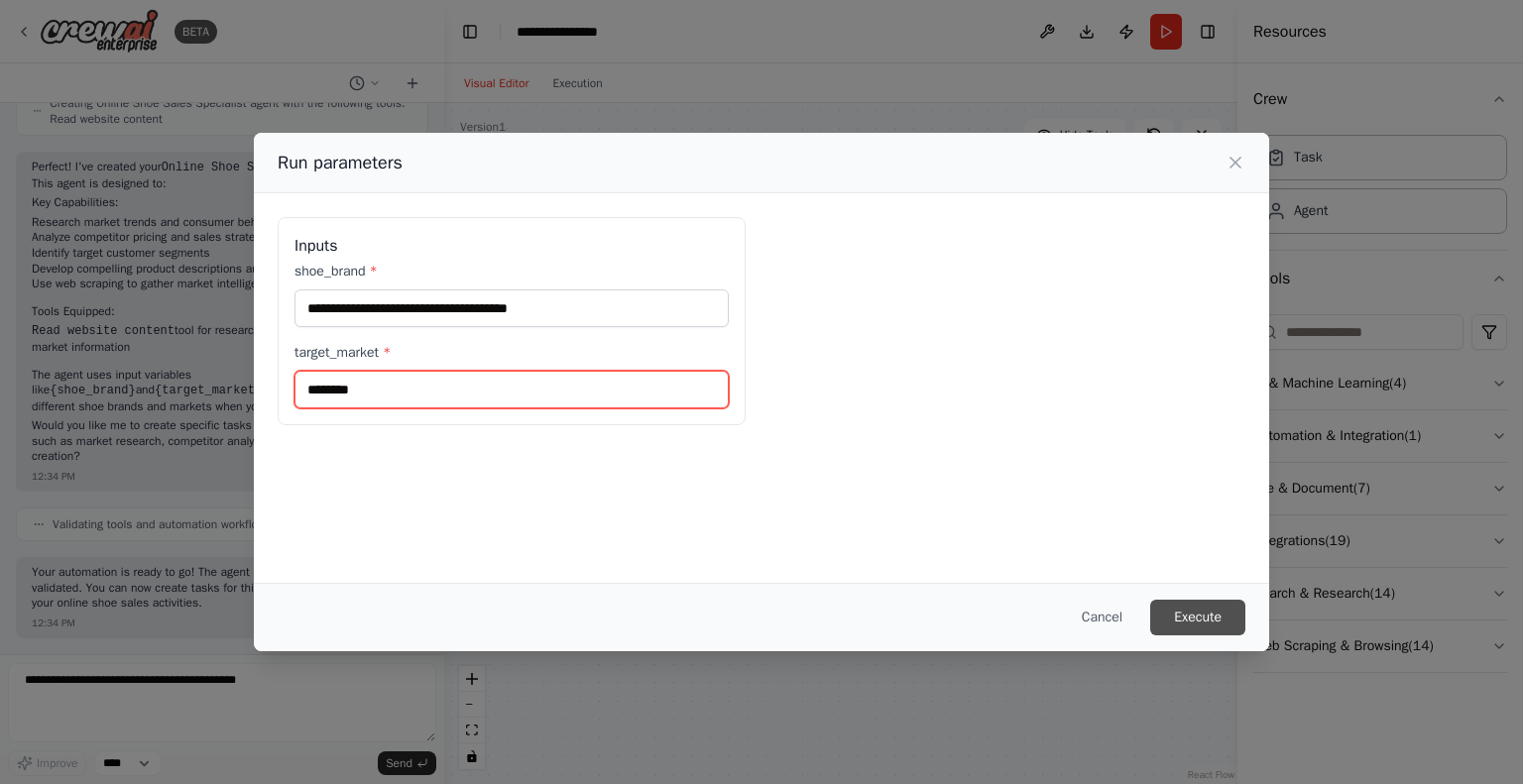 type on "********" 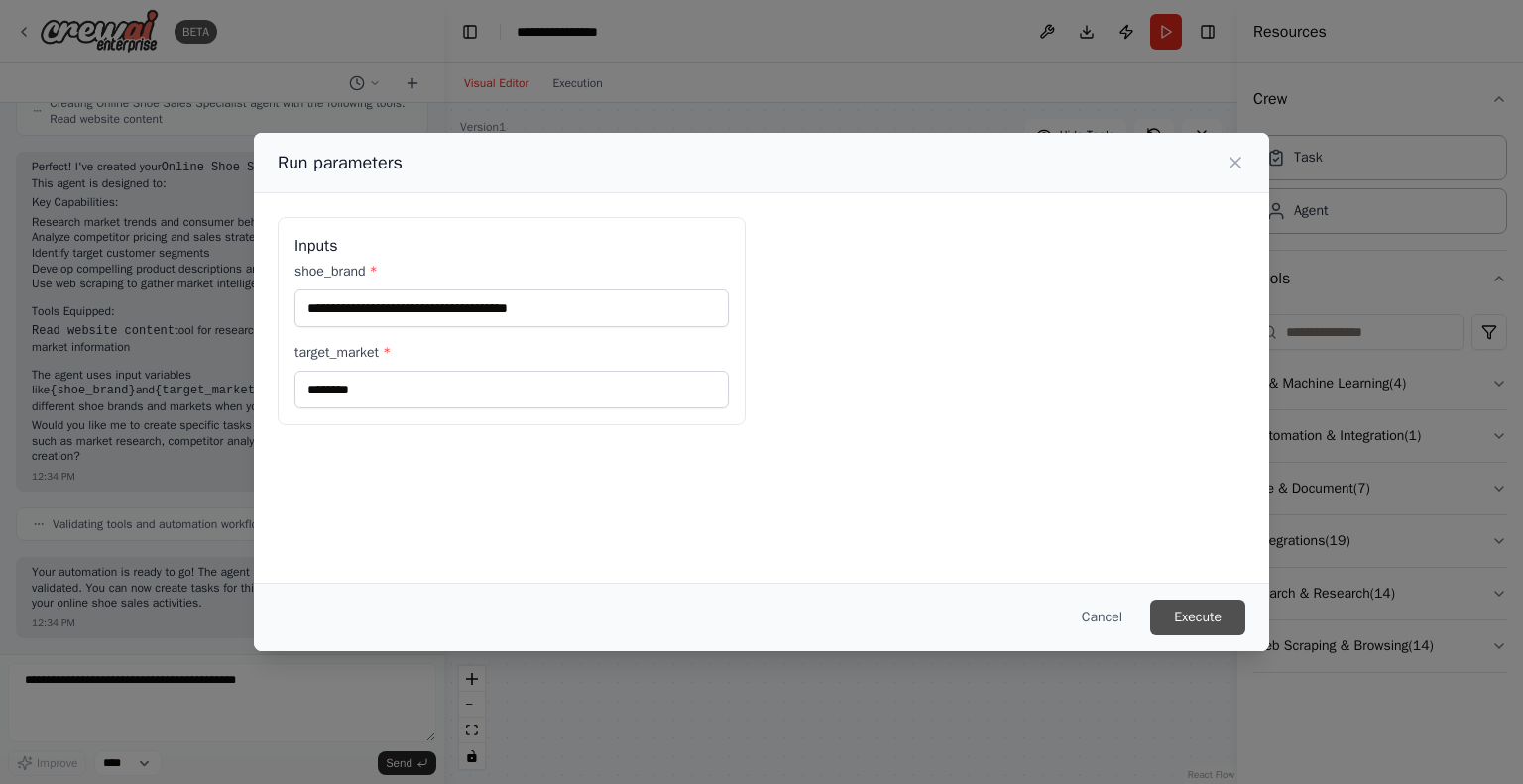 click on "Execute" at bounding box center [1198, 617] 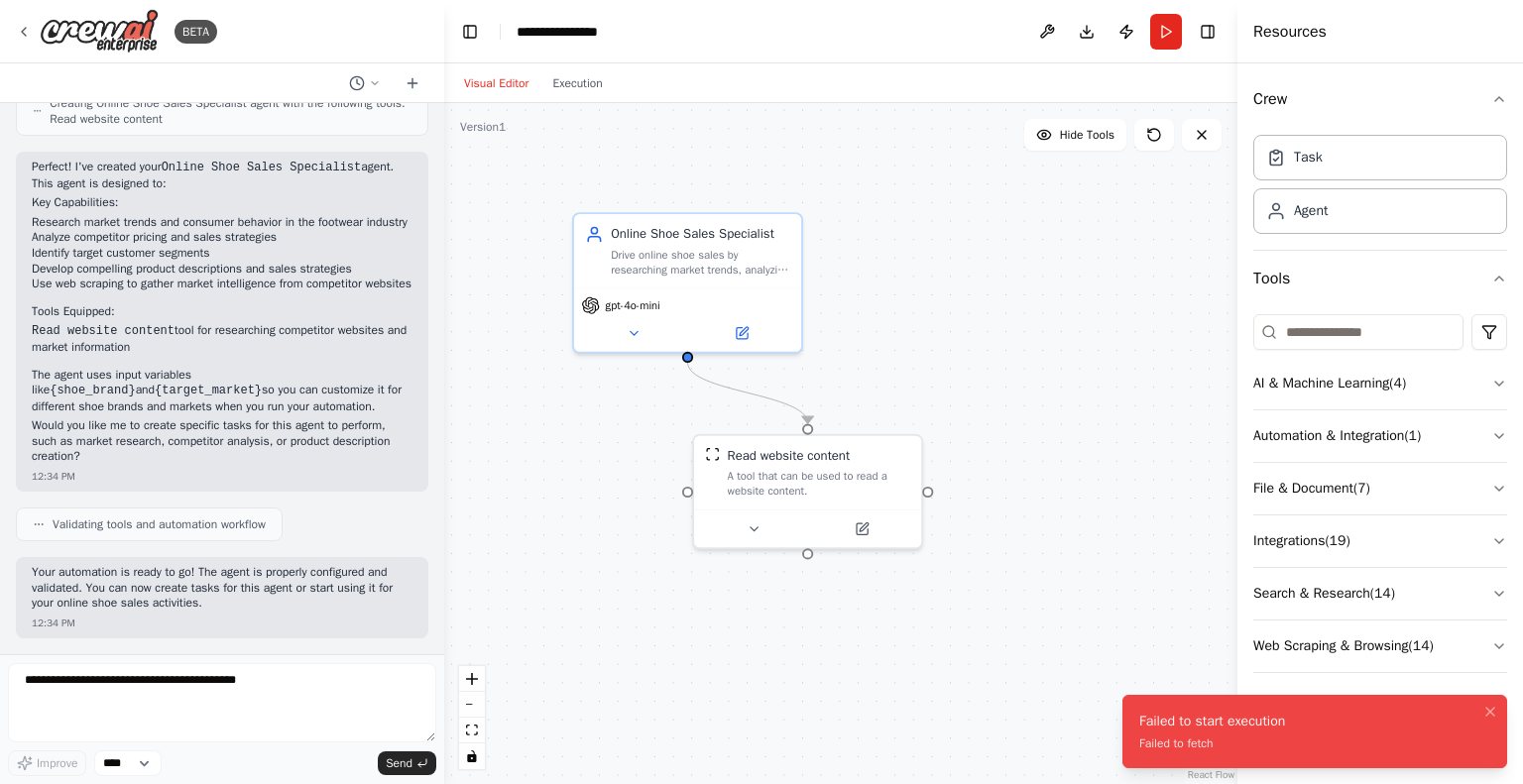 click on "Failed to fetch" at bounding box center [1212, 743] 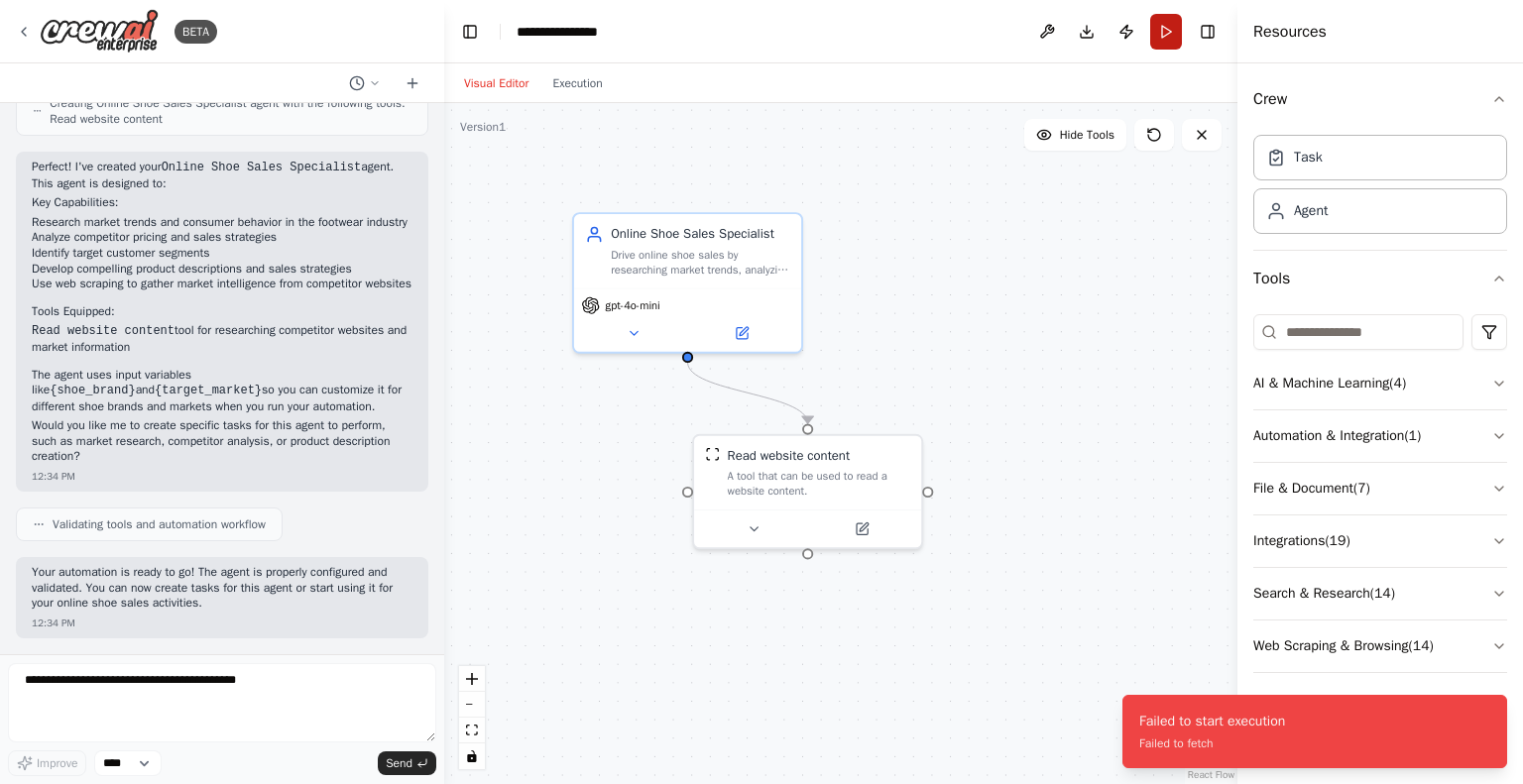 click on "Run" at bounding box center (1166, 32) 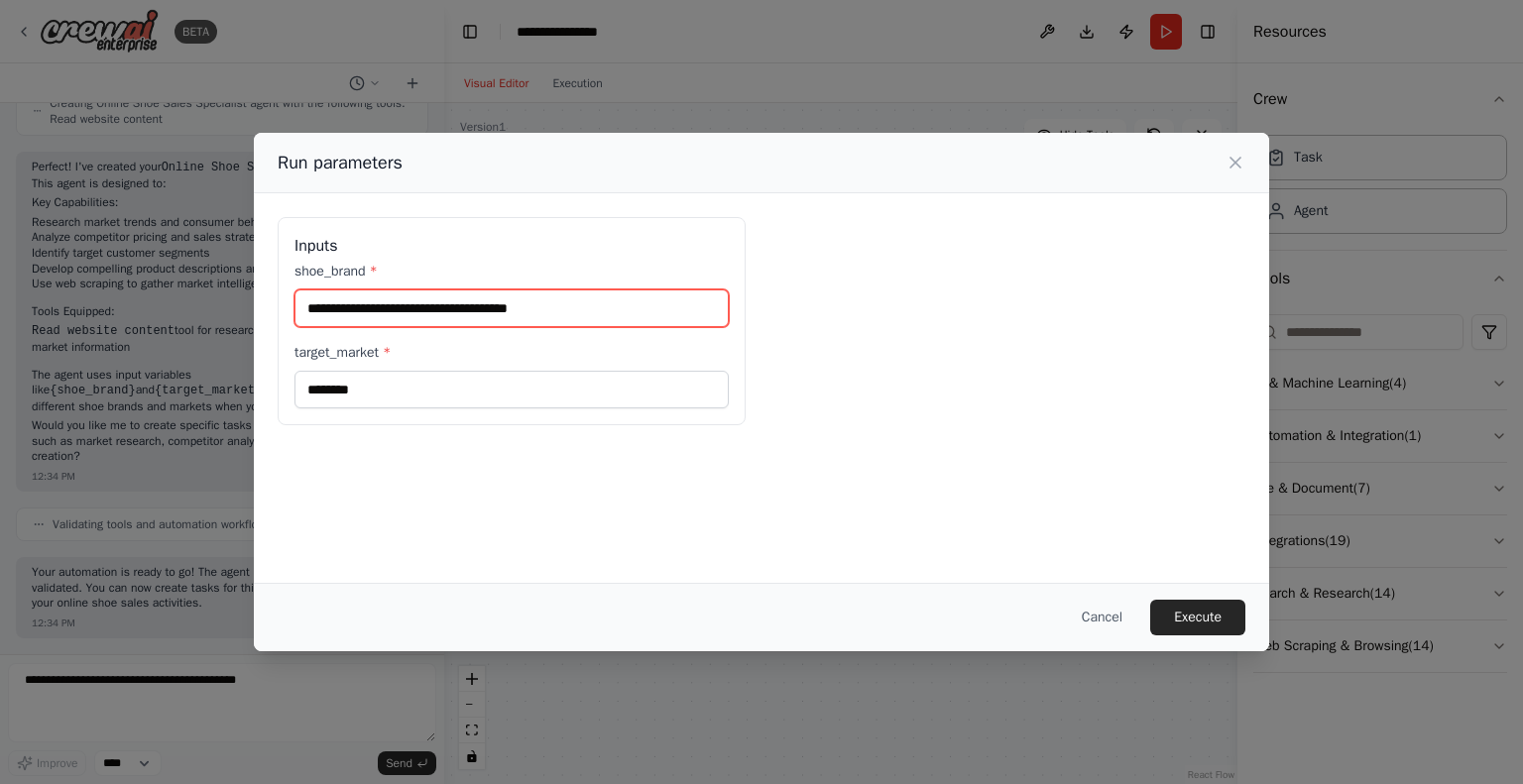 drag, startPoint x: 628, startPoint y: 314, endPoint x: 168, endPoint y: 296, distance: 460.352 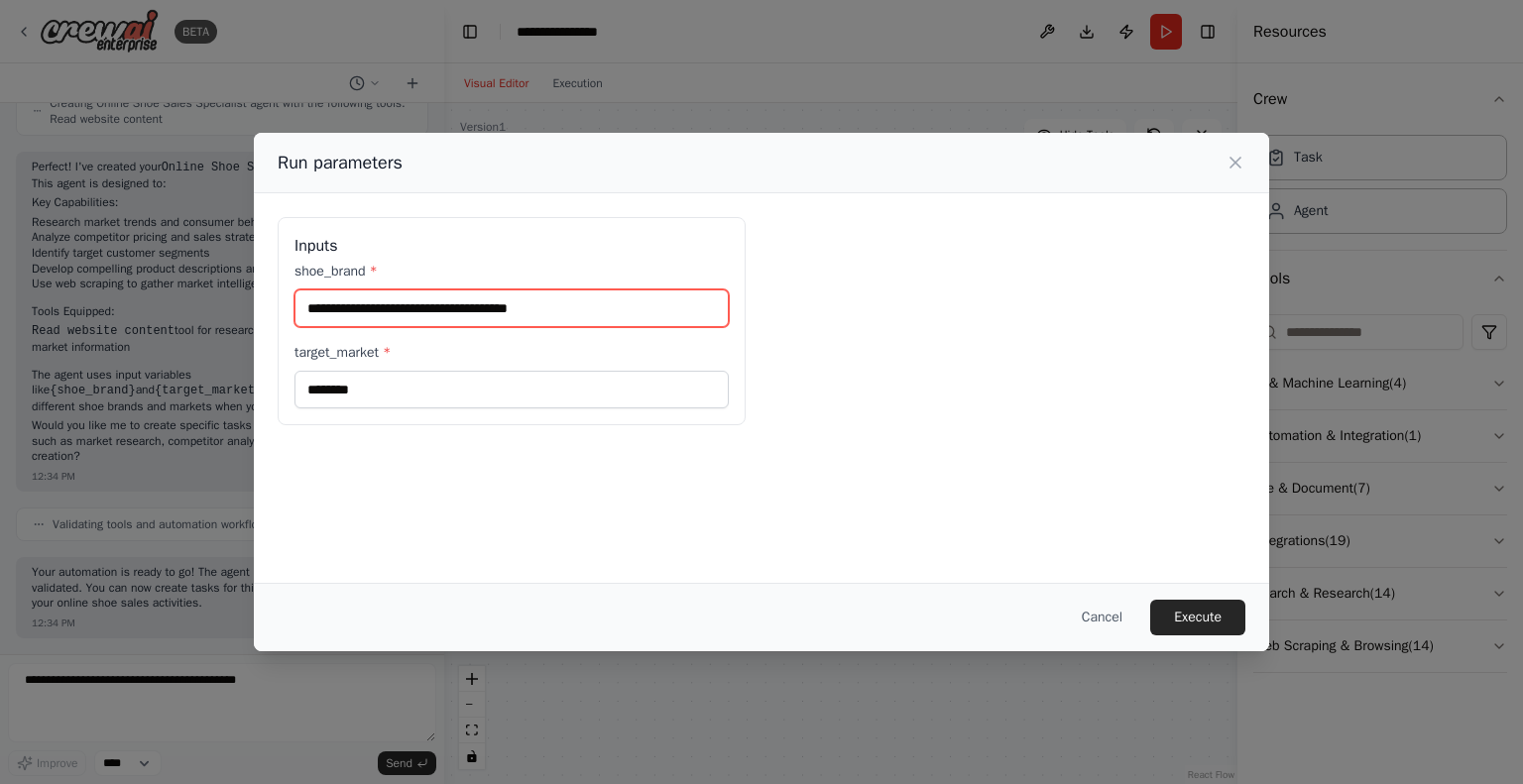 click on "**********" at bounding box center (762, 392) 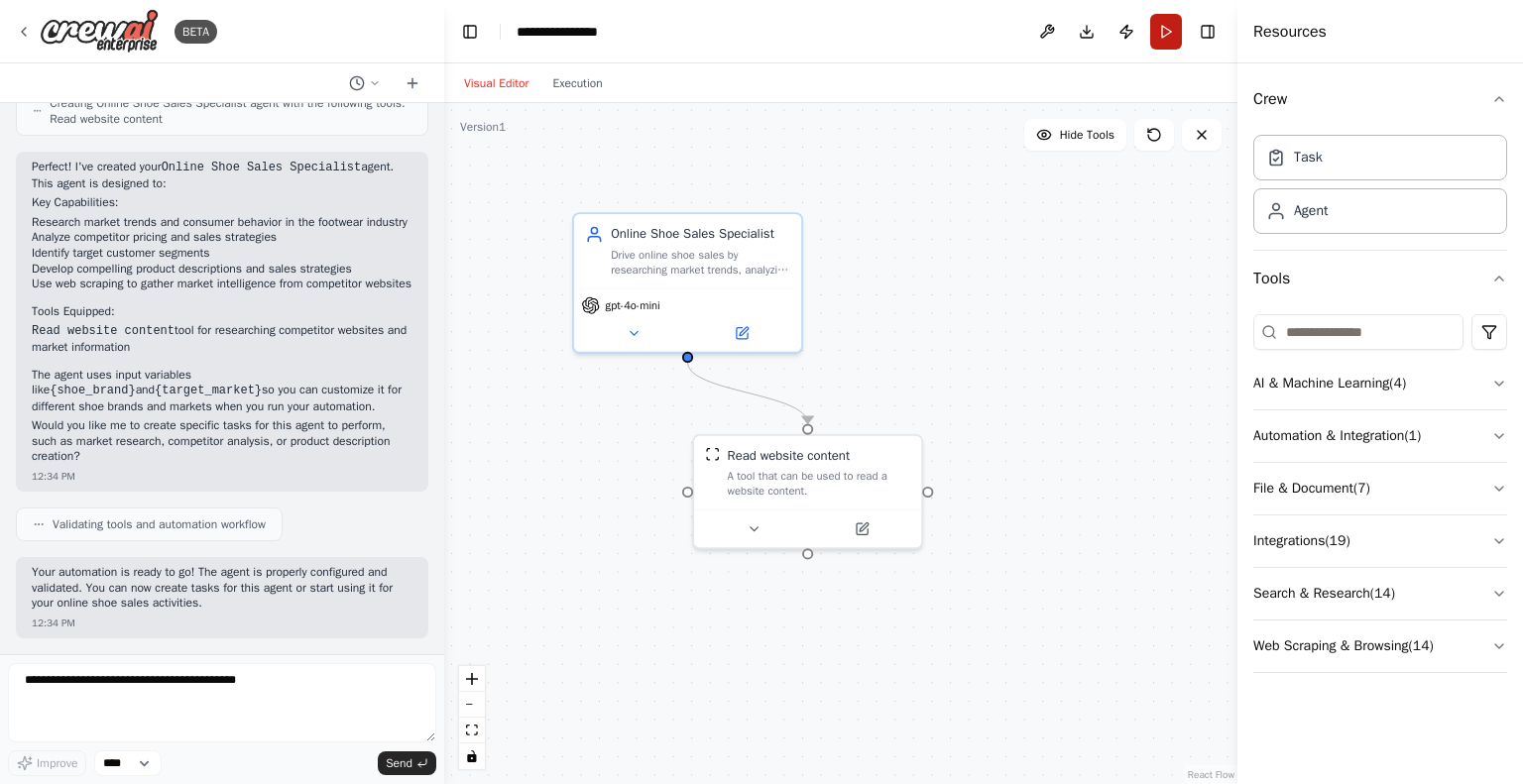 click on "Run" at bounding box center [1166, 32] 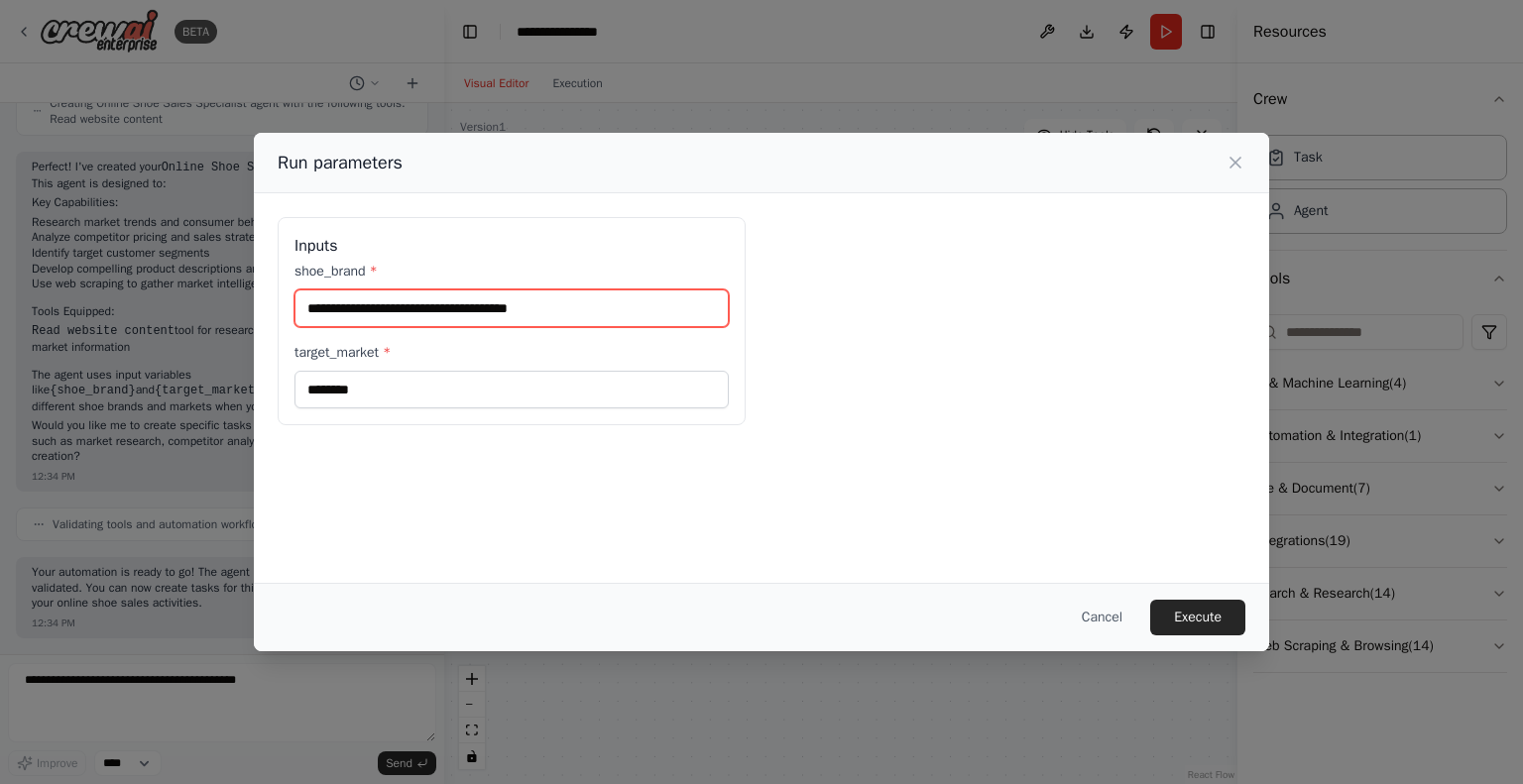 drag, startPoint x: 644, startPoint y: 303, endPoint x: 222, endPoint y: 309, distance: 422.04265 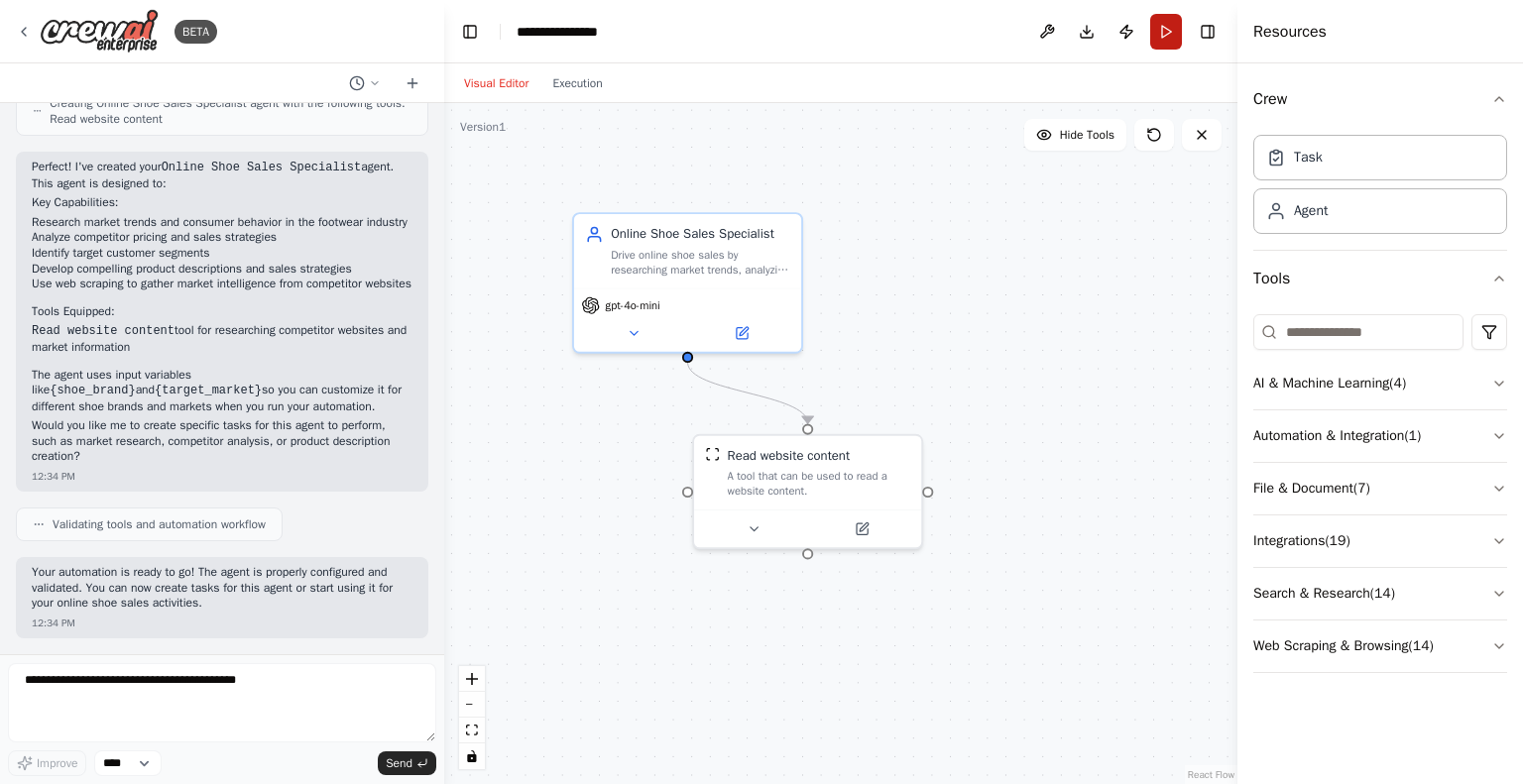 click on "Run" at bounding box center (1166, 32) 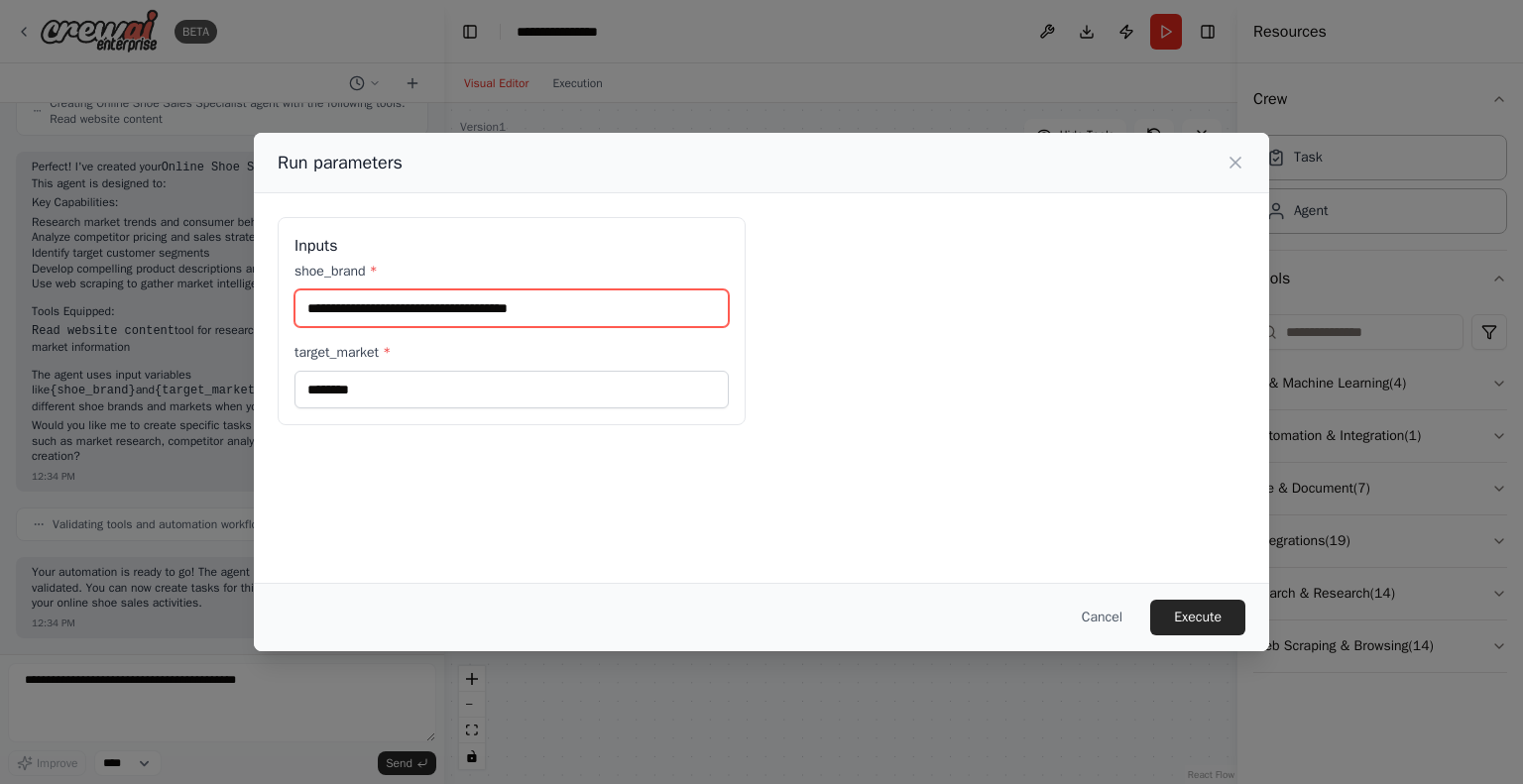 click on "**********" at bounding box center [512, 308] 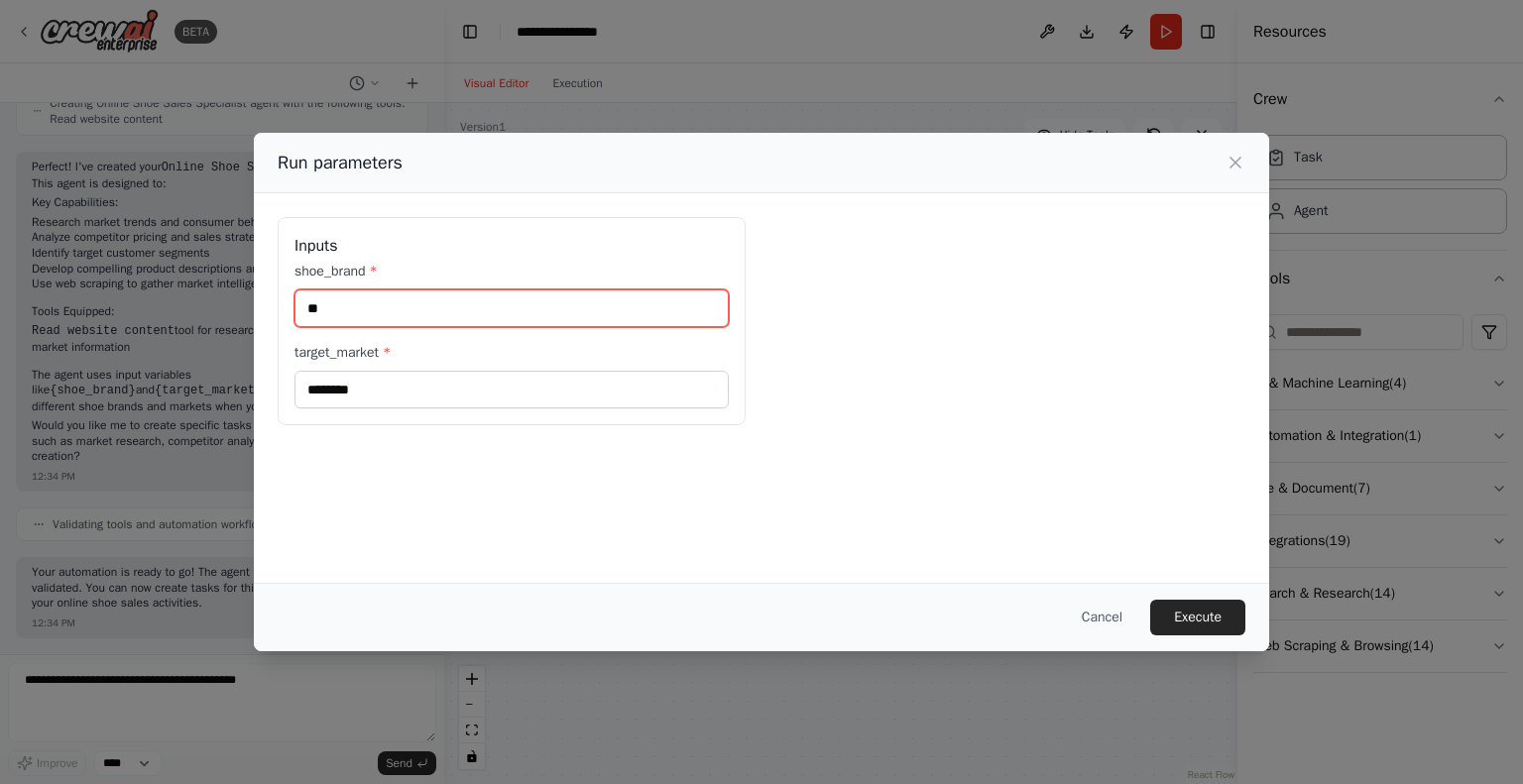 type on "*" 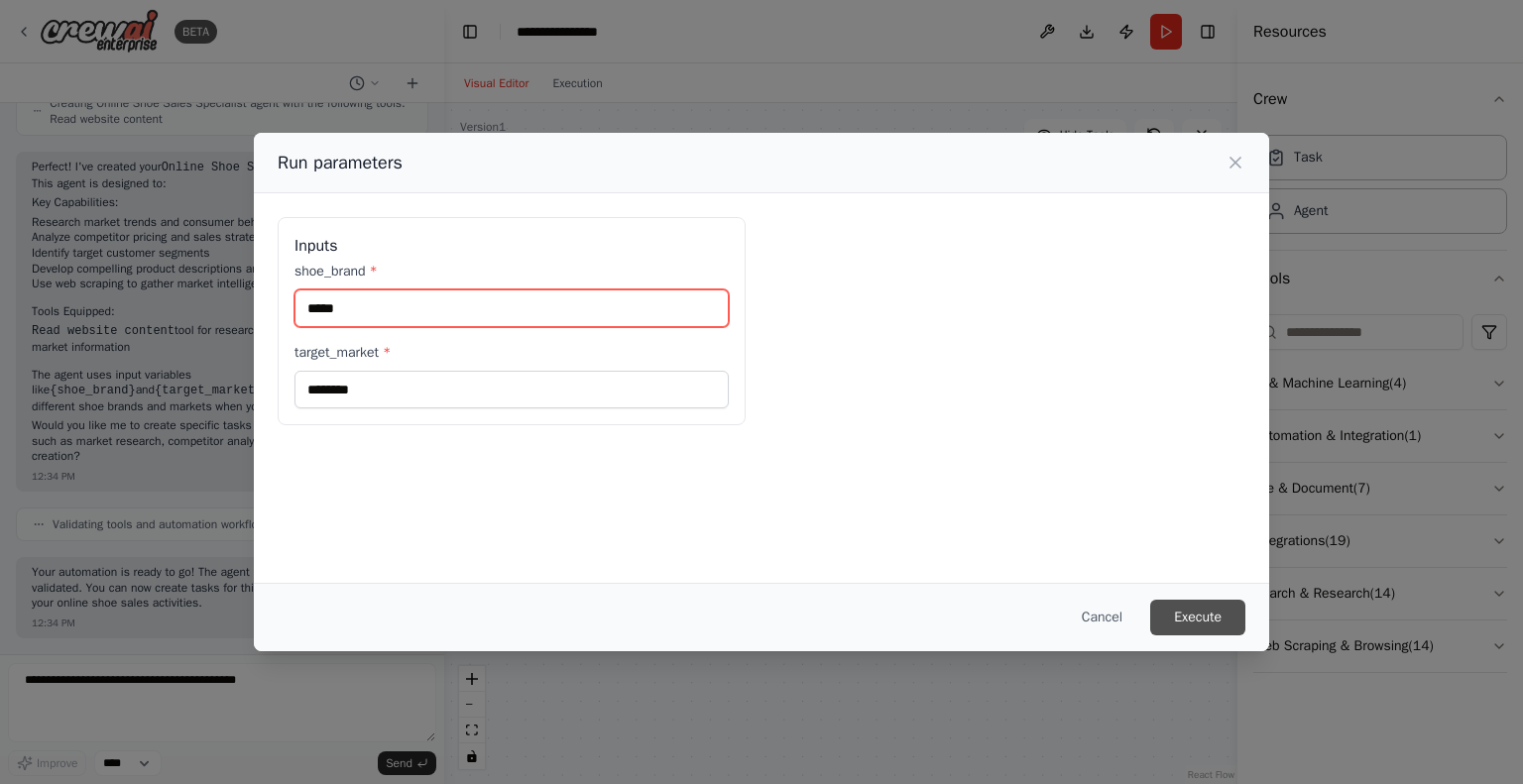 type on "*****" 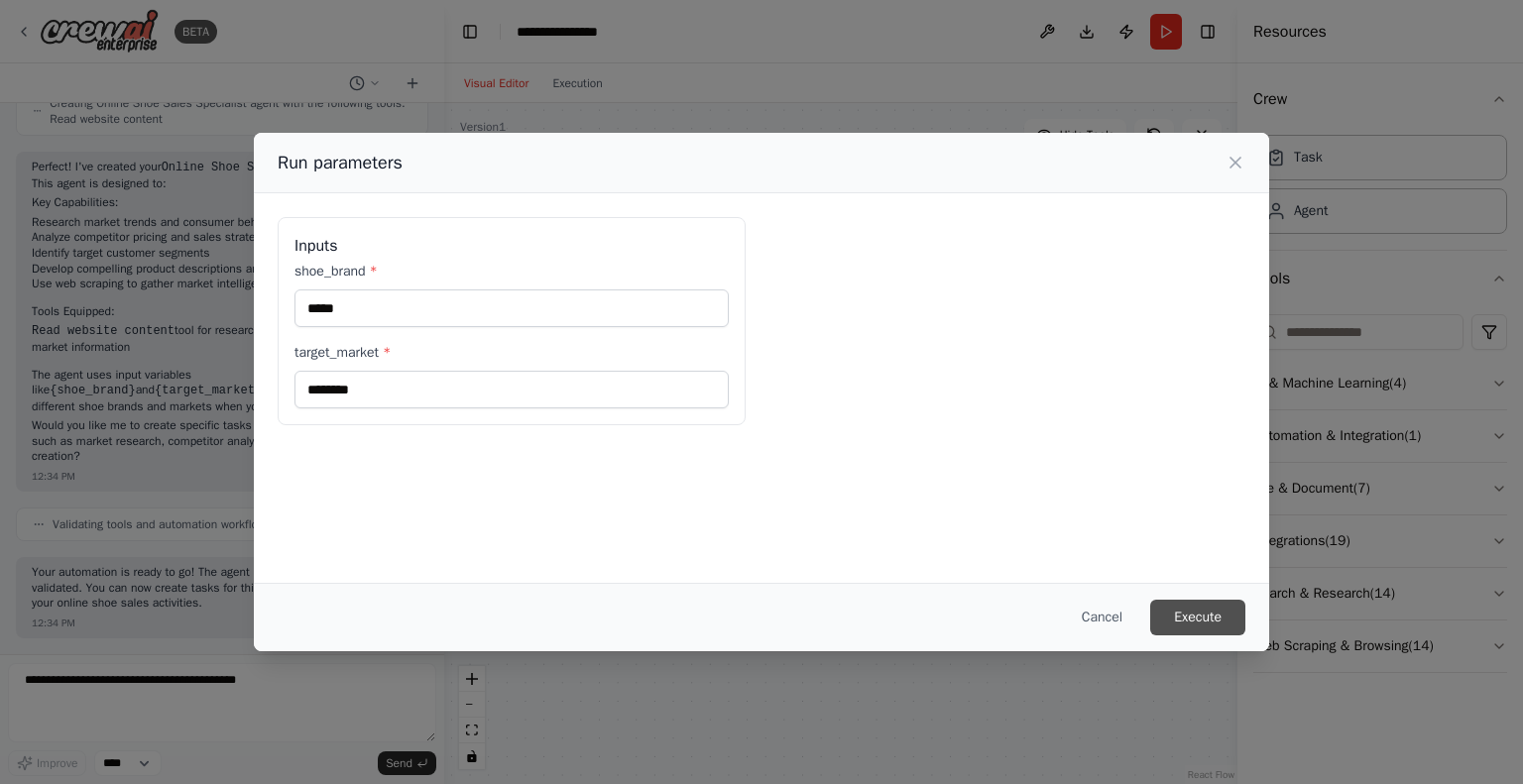 click on "Execute" at bounding box center (1198, 617) 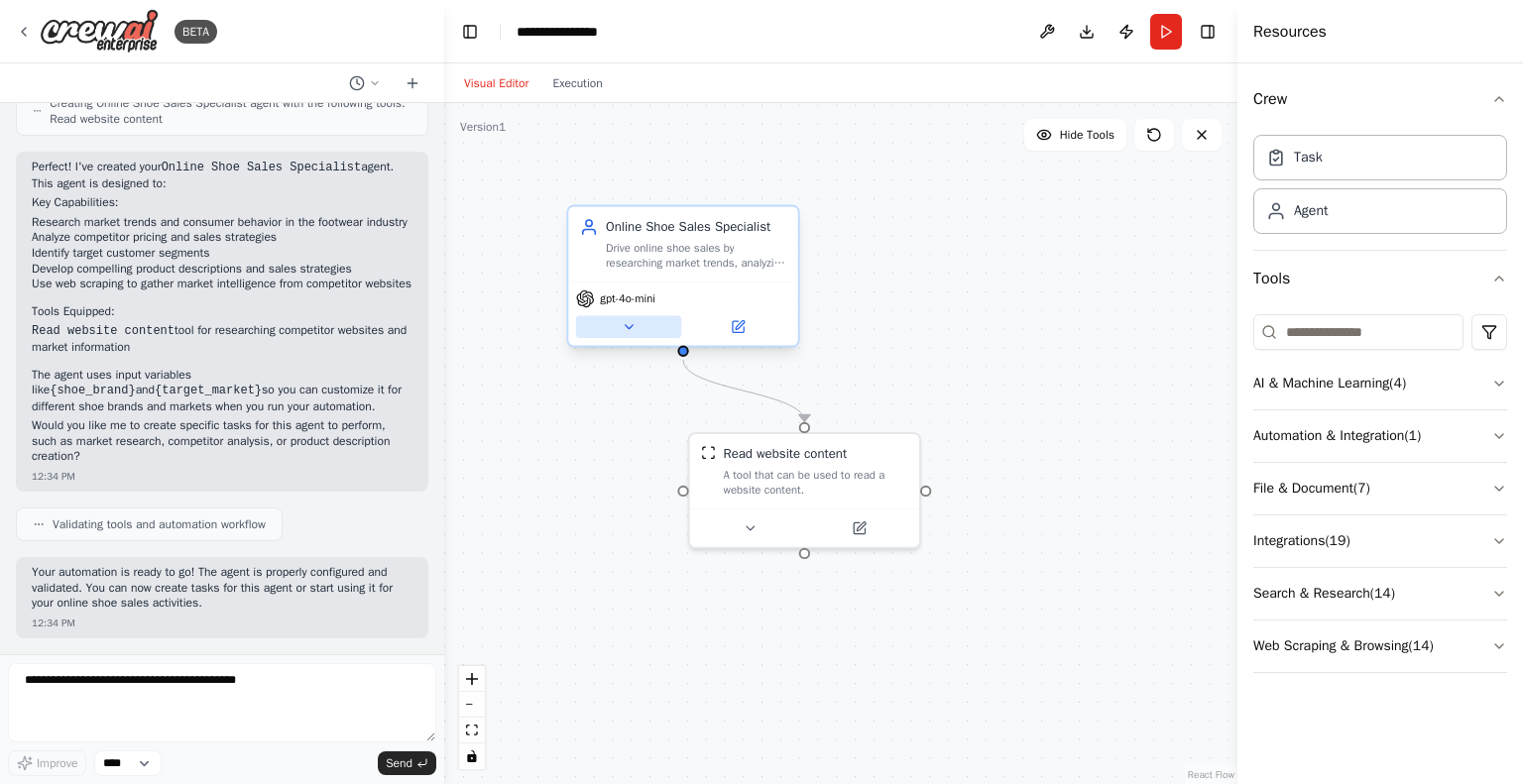 click at bounding box center [629, 327] 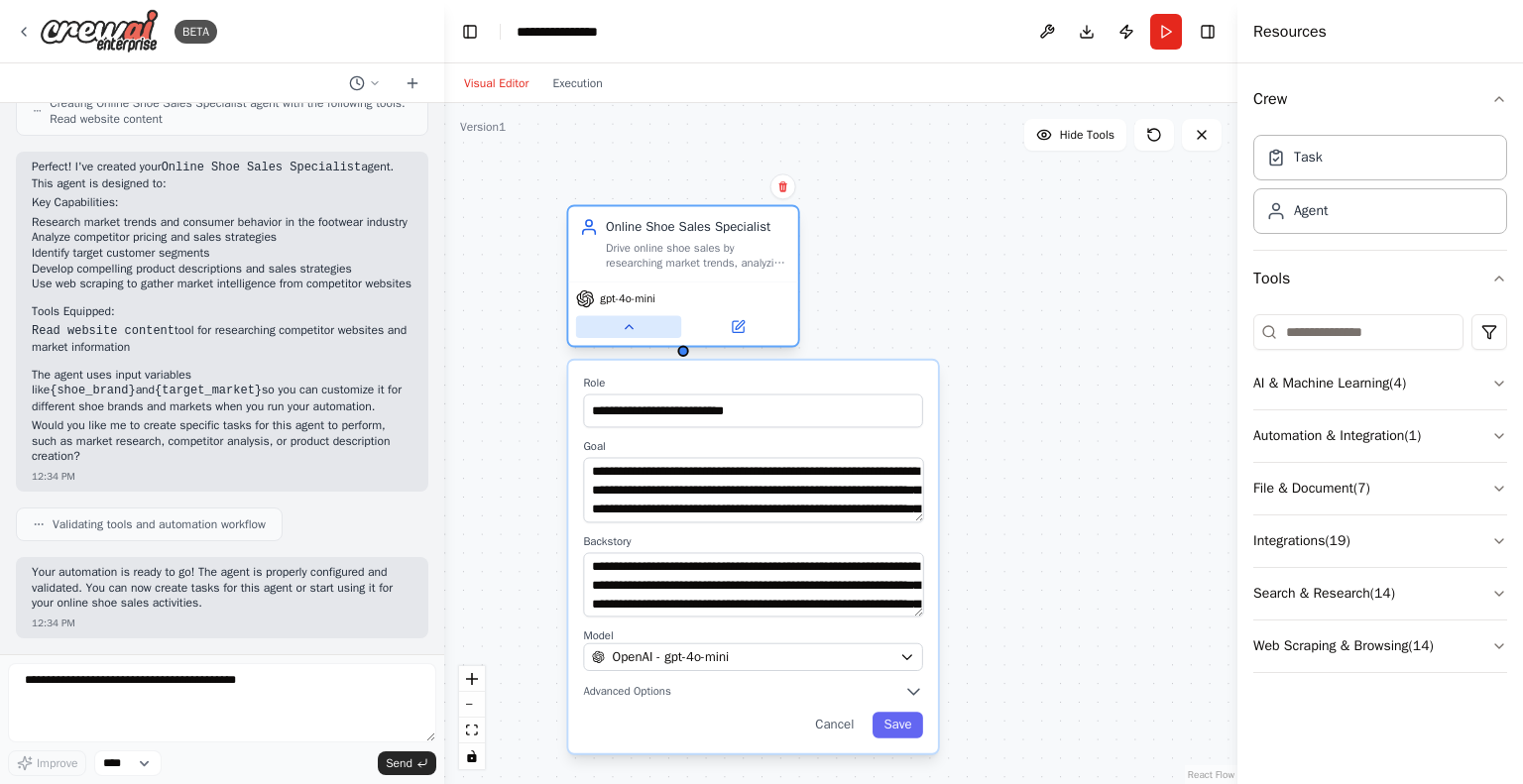 click at bounding box center (629, 327) 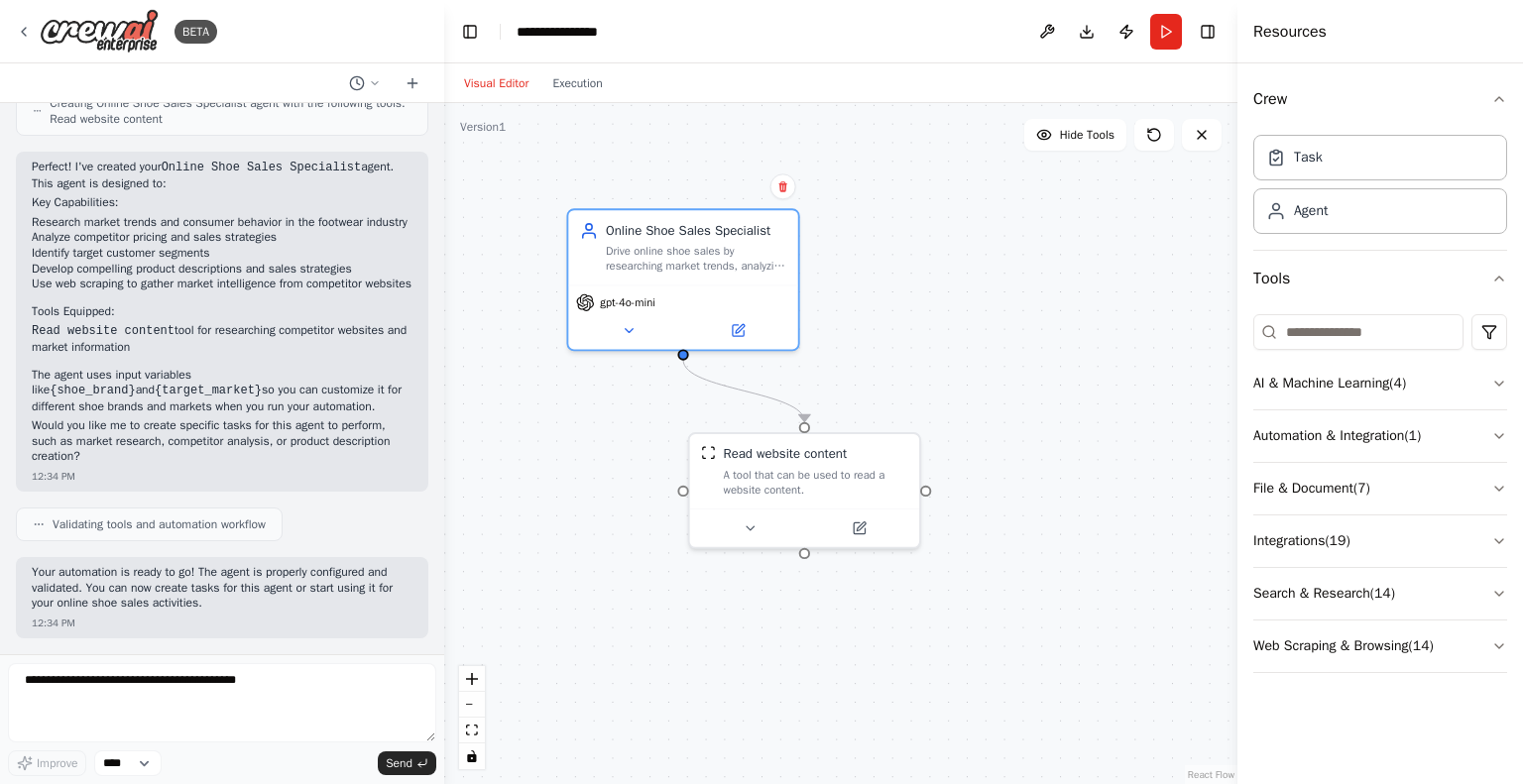 click on ".deletable-edge-delete-btn {
width: 20px;
height: 20px;
border: 0px solid #ffffff;
color: #6b7280;
background-color: #f8fafc;
cursor: pointer;
border-radius: 50%;
font-size: 12px;
padding: 3px;
display: flex;
align-items: center;
justify-content: center;
transition: all 0.2s cubic-bezier(0.4, 0, 0.2, 1);
box-shadow: 0 2px 4px rgba(0, 0, 0, 0.1);
}
.deletable-edge-delete-btn:hover {
background-color: #ef4444;
color: #ffffff;
border-color: #dc2626;
transform: scale(1.1);
box-shadow: 0 4px 12px rgba(239, 68, 68, 0.4);
}
.deletable-edge-delete-btn:active {
transform: scale(0.95);
box-shadow: 0 2px 4px rgba(239, 68, 68, 0.3);
}
Online Shoe Sales Specialist gpt-4o-mini Read website content" at bounding box center [841, 443] 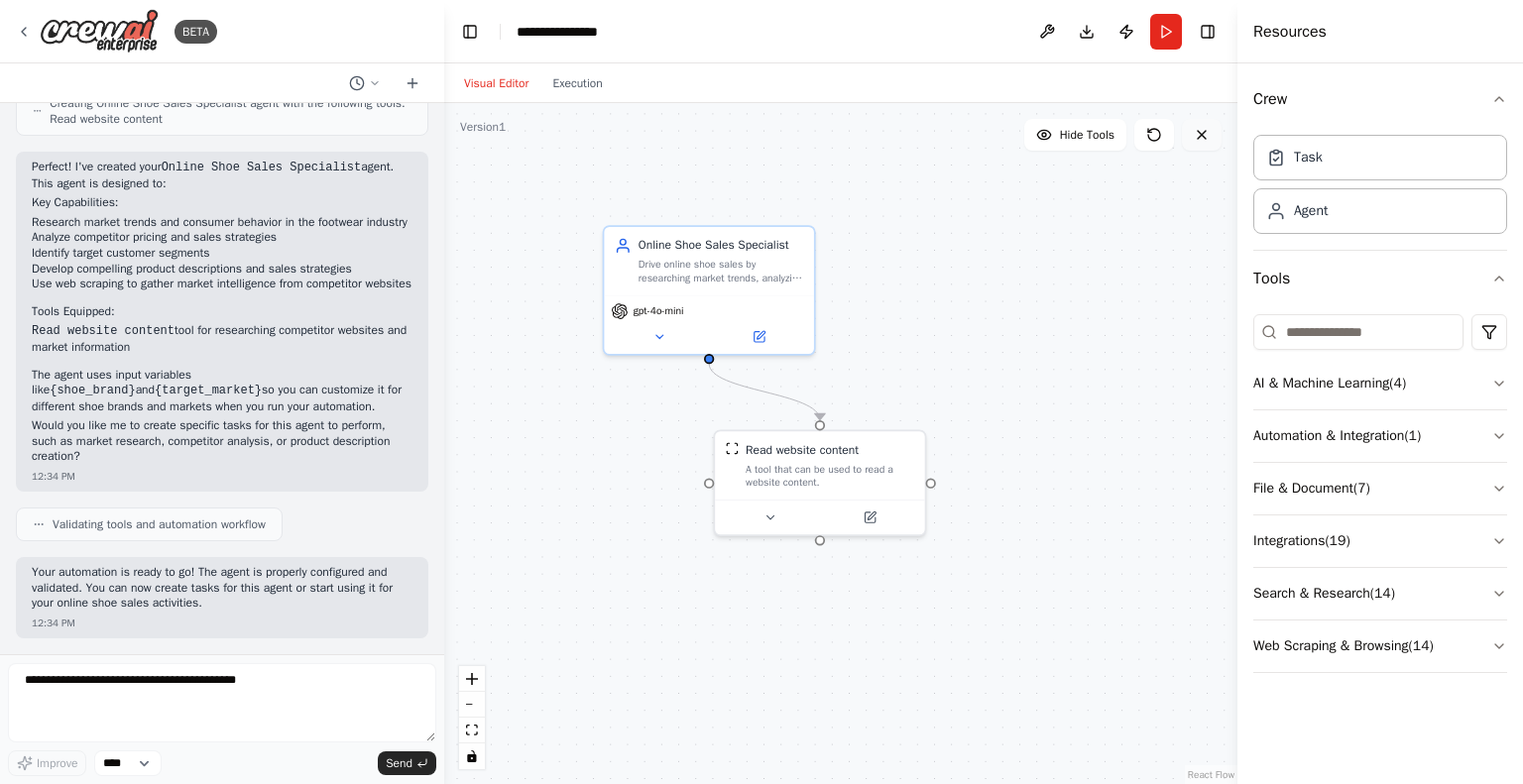 click 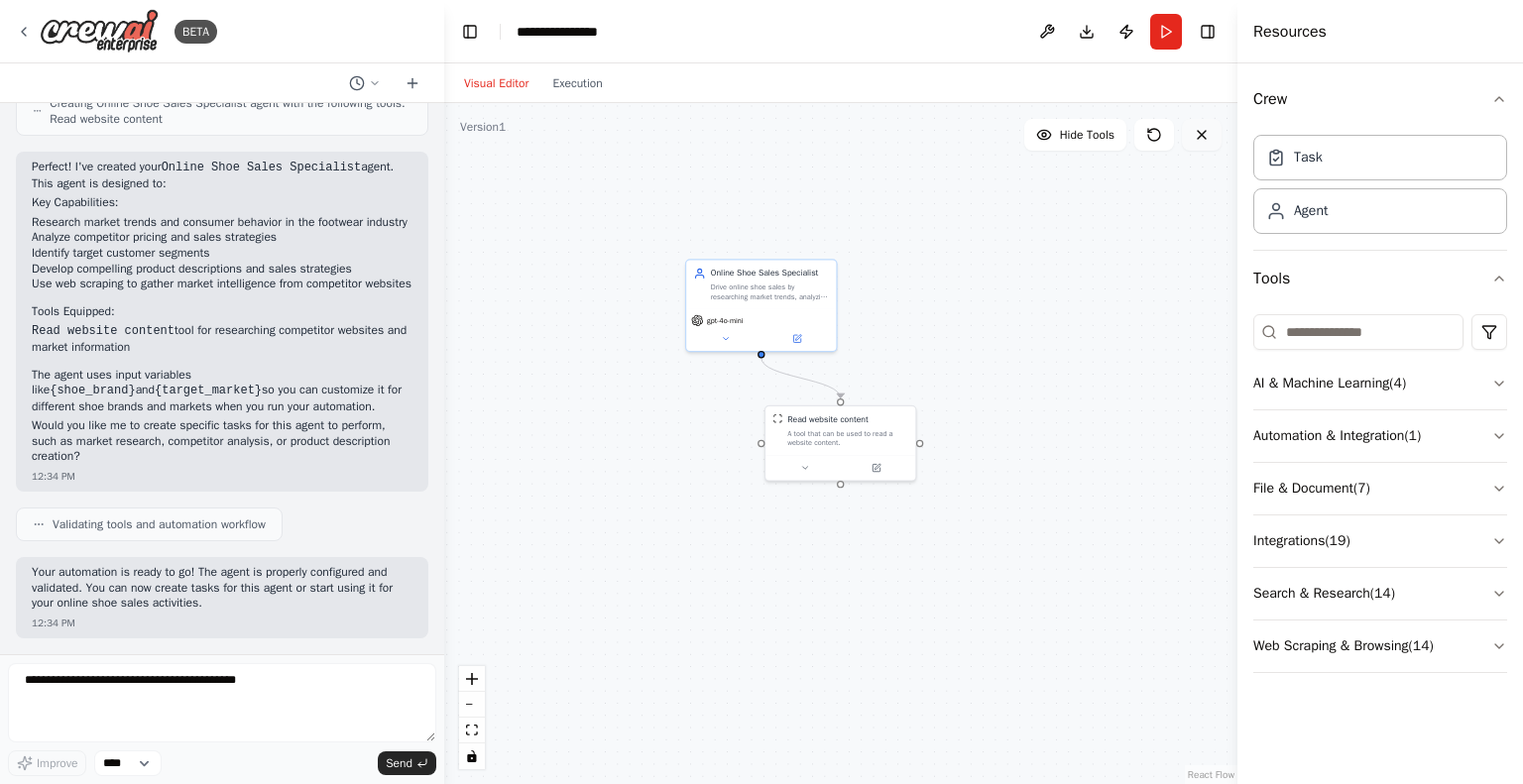 click at bounding box center [1202, 135] 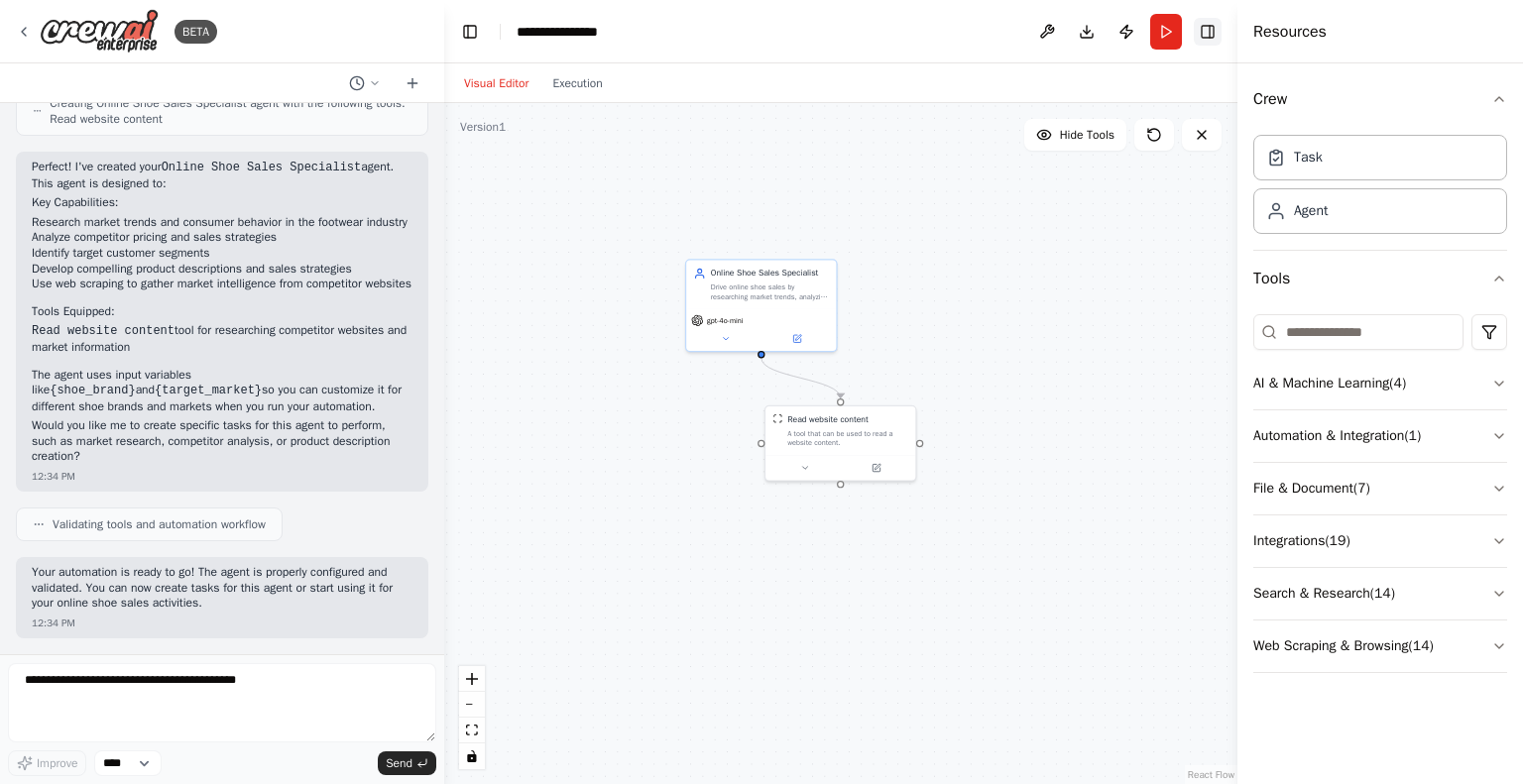 click on "Toggle Right Sidebar" at bounding box center [1208, 32] 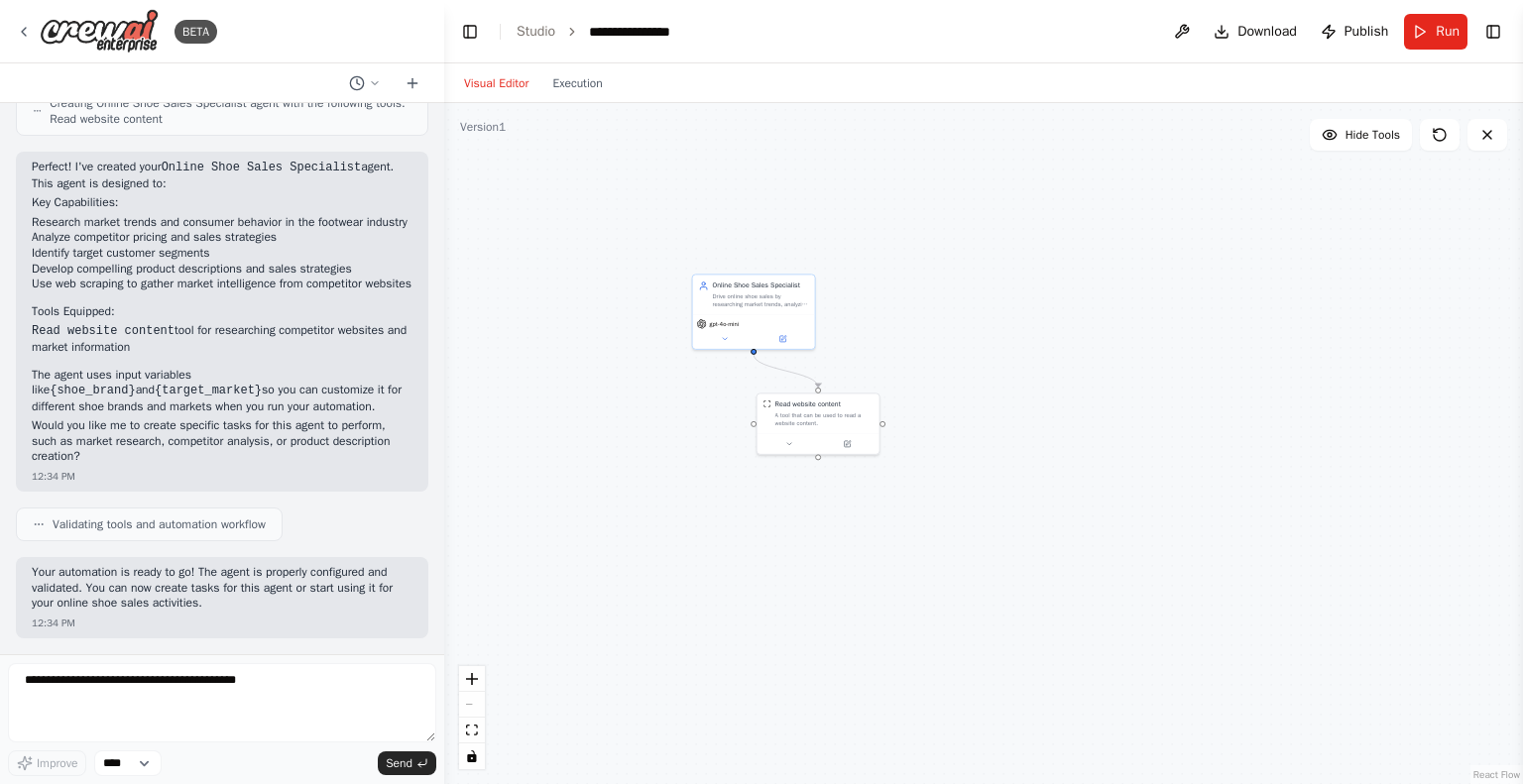 scroll, scrollTop: 0, scrollLeft: 0, axis: both 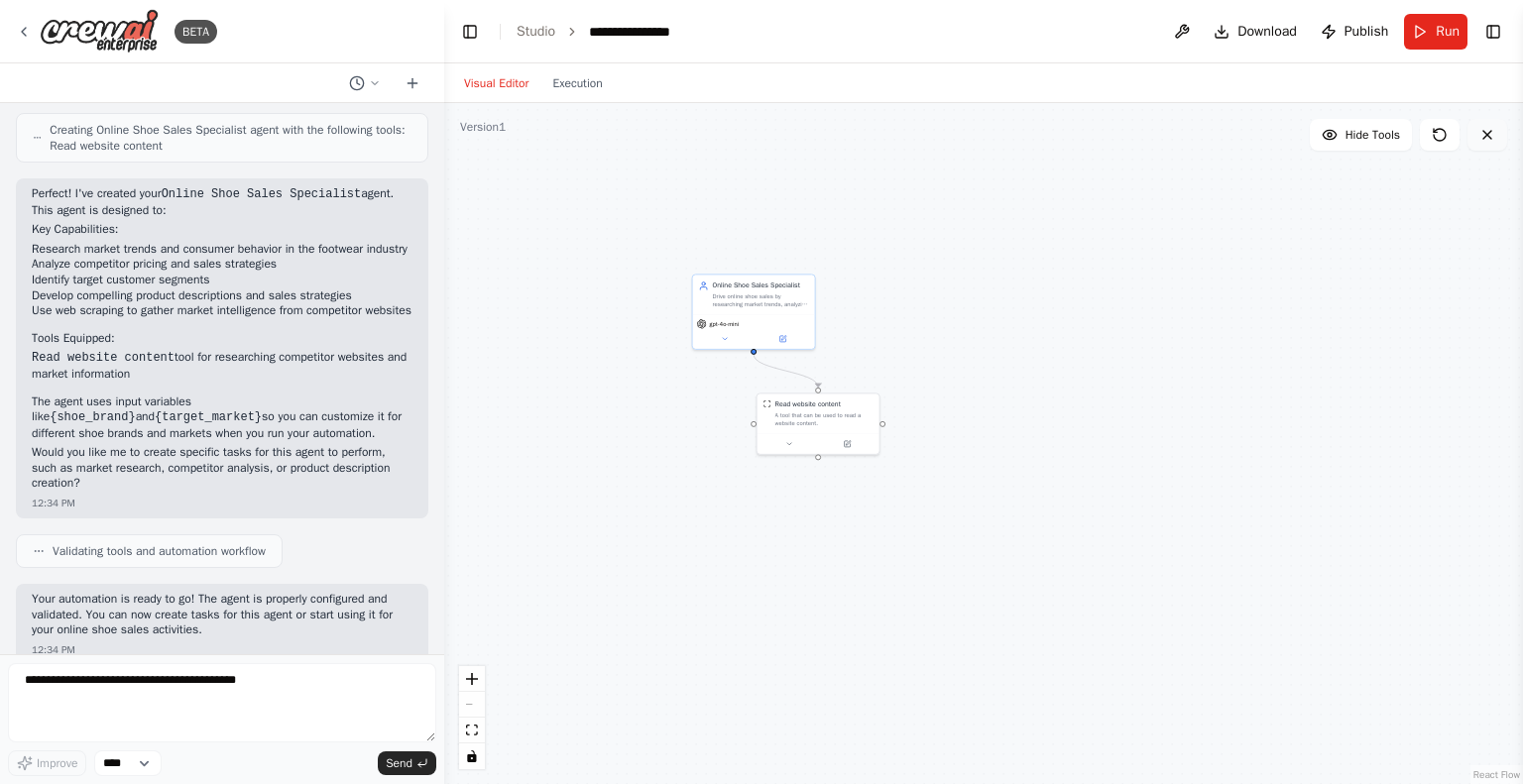 click 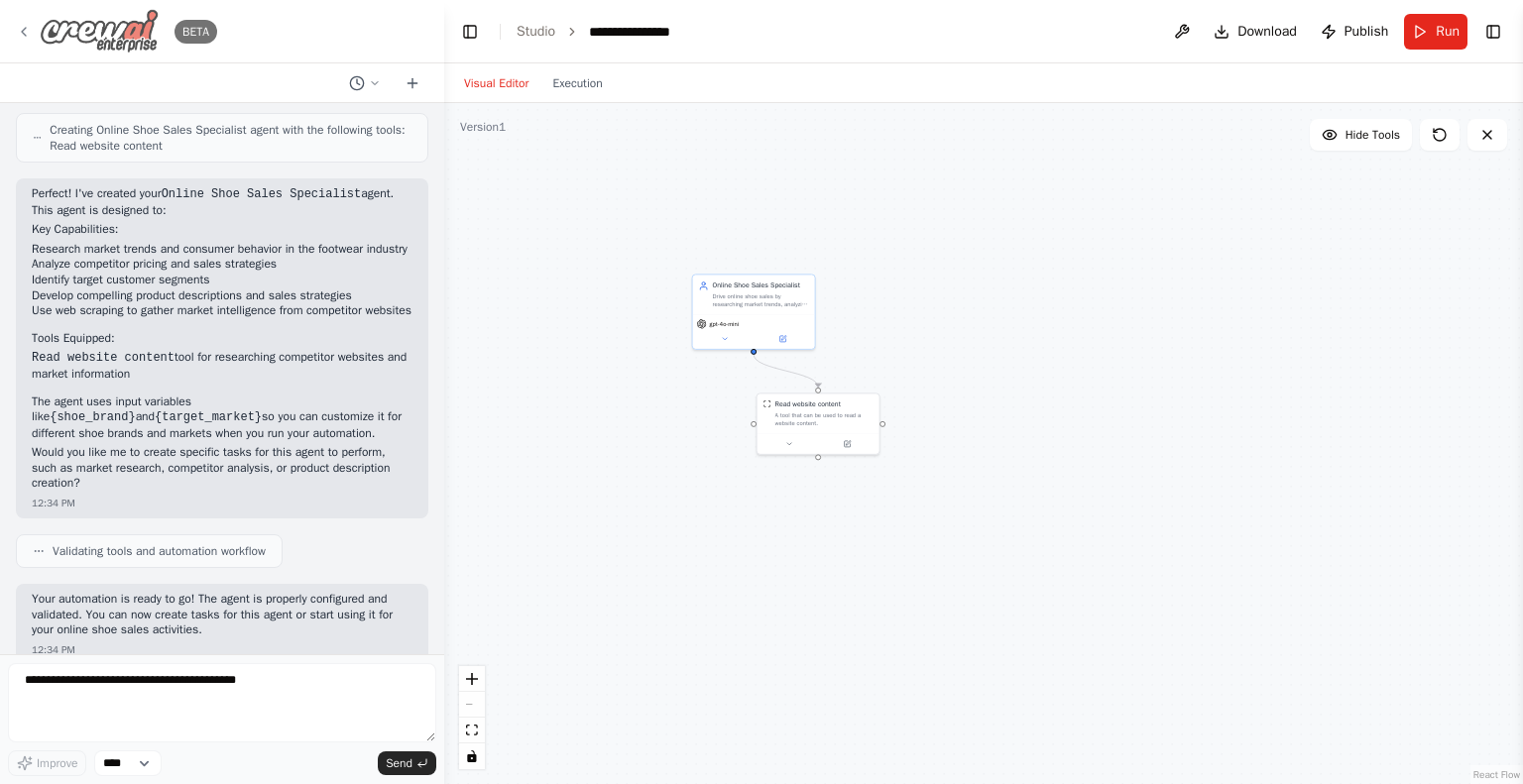 click on "BETA" at bounding box center [116, 31] 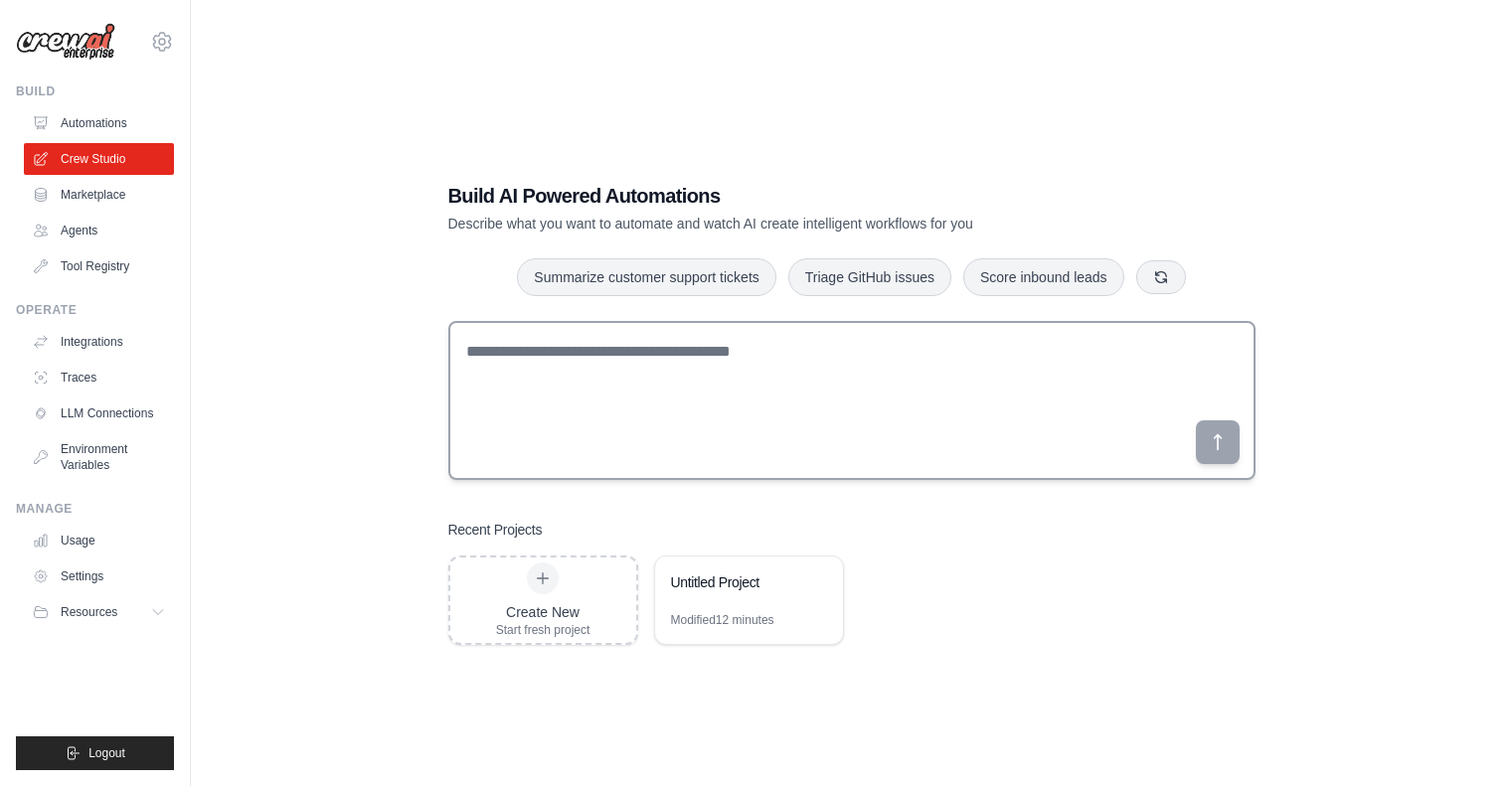 scroll, scrollTop: 0, scrollLeft: 0, axis: both 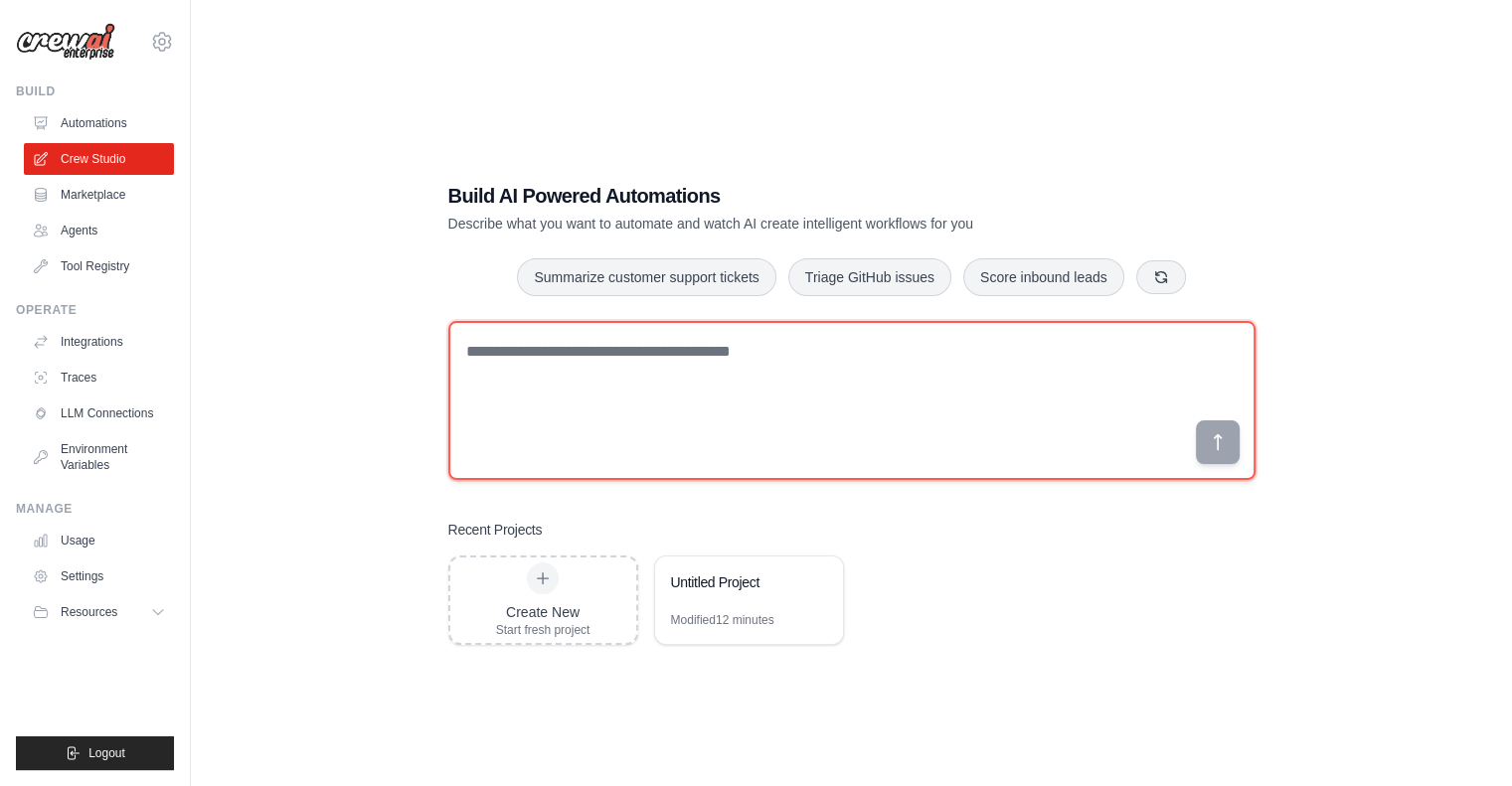 click at bounding box center (852, 400) 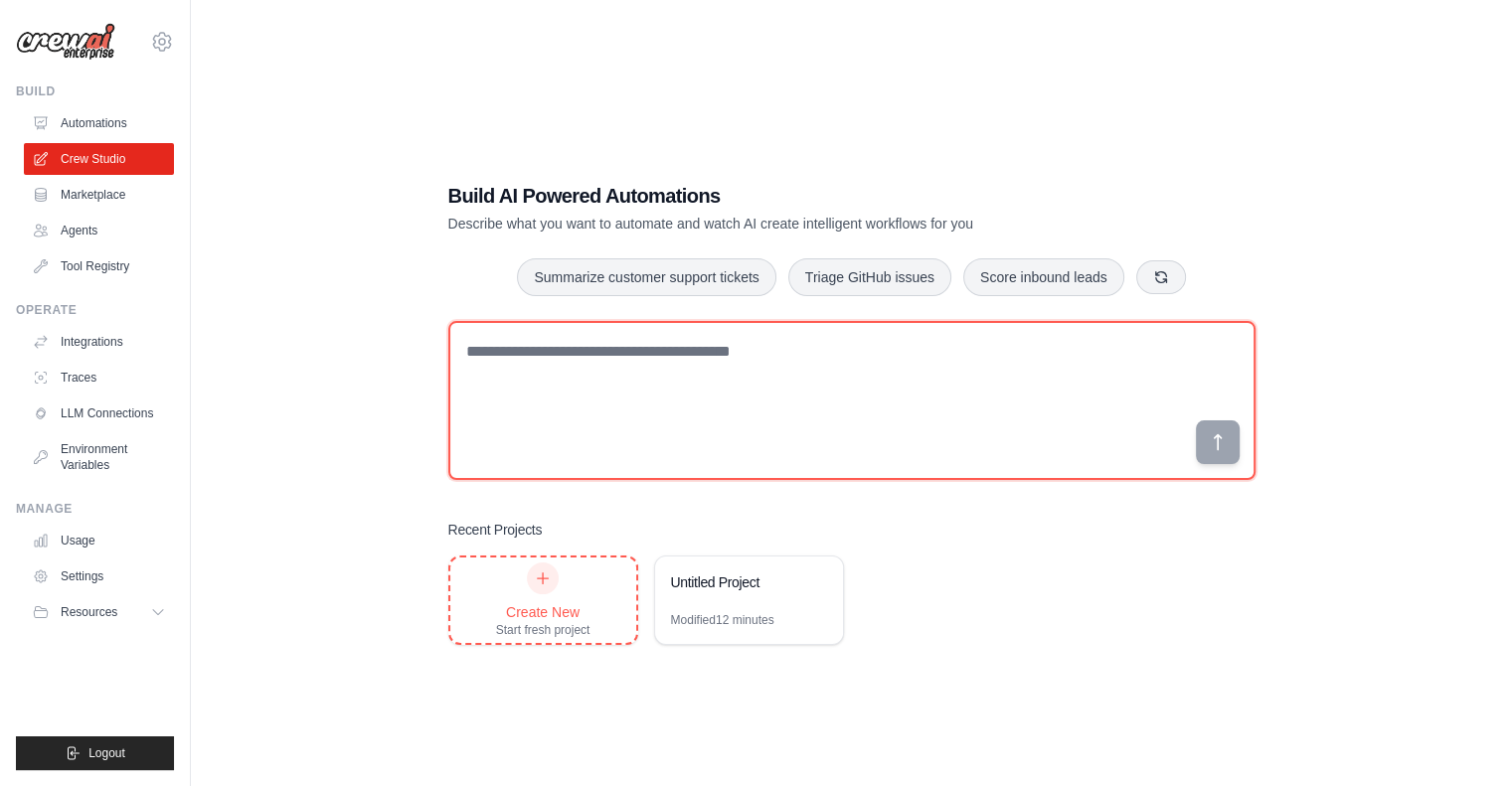scroll, scrollTop: 0, scrollLeft: 0, axis: both 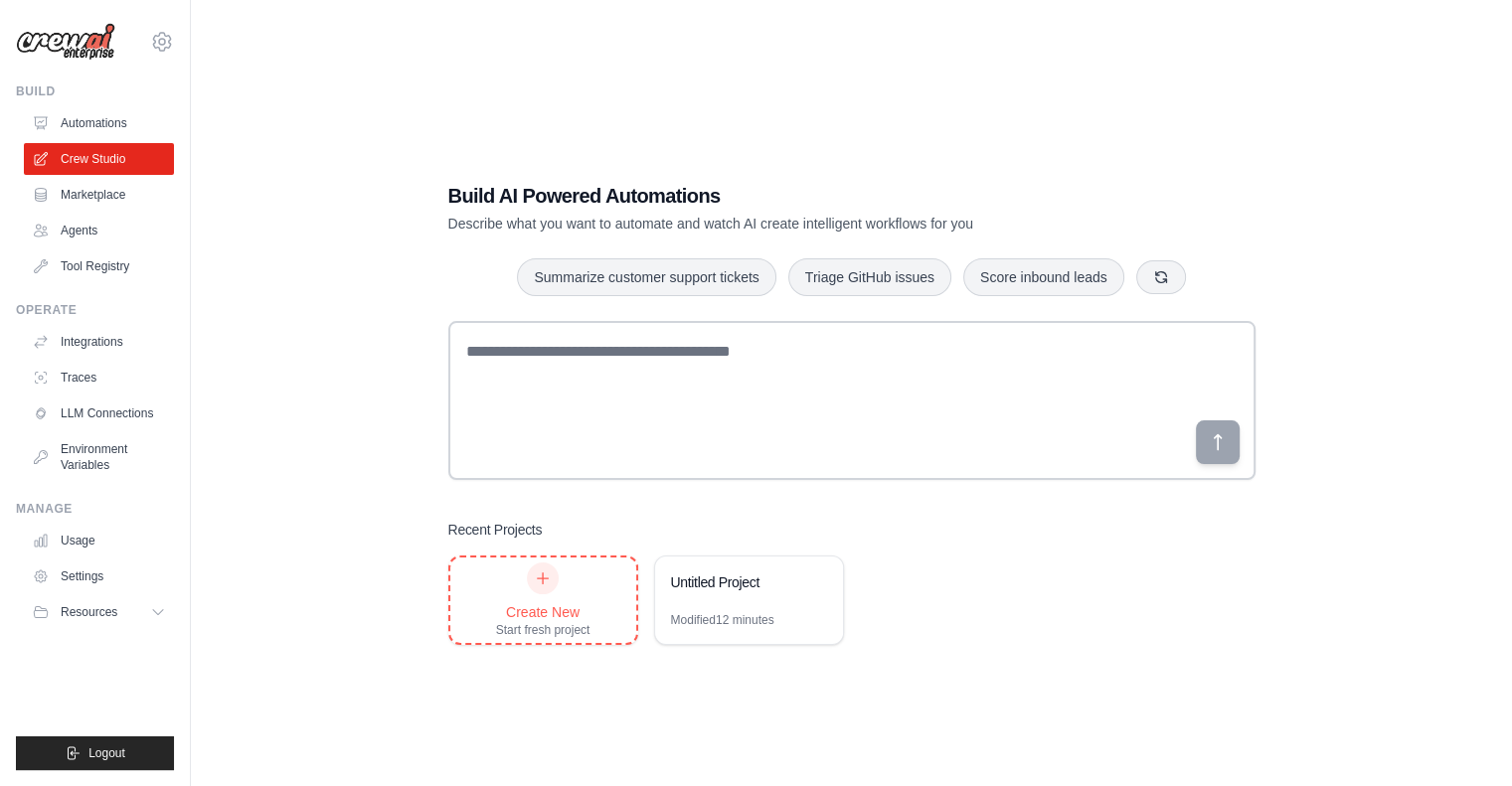 click on "Create New Start fresh project" at bounding box center (543, 600) 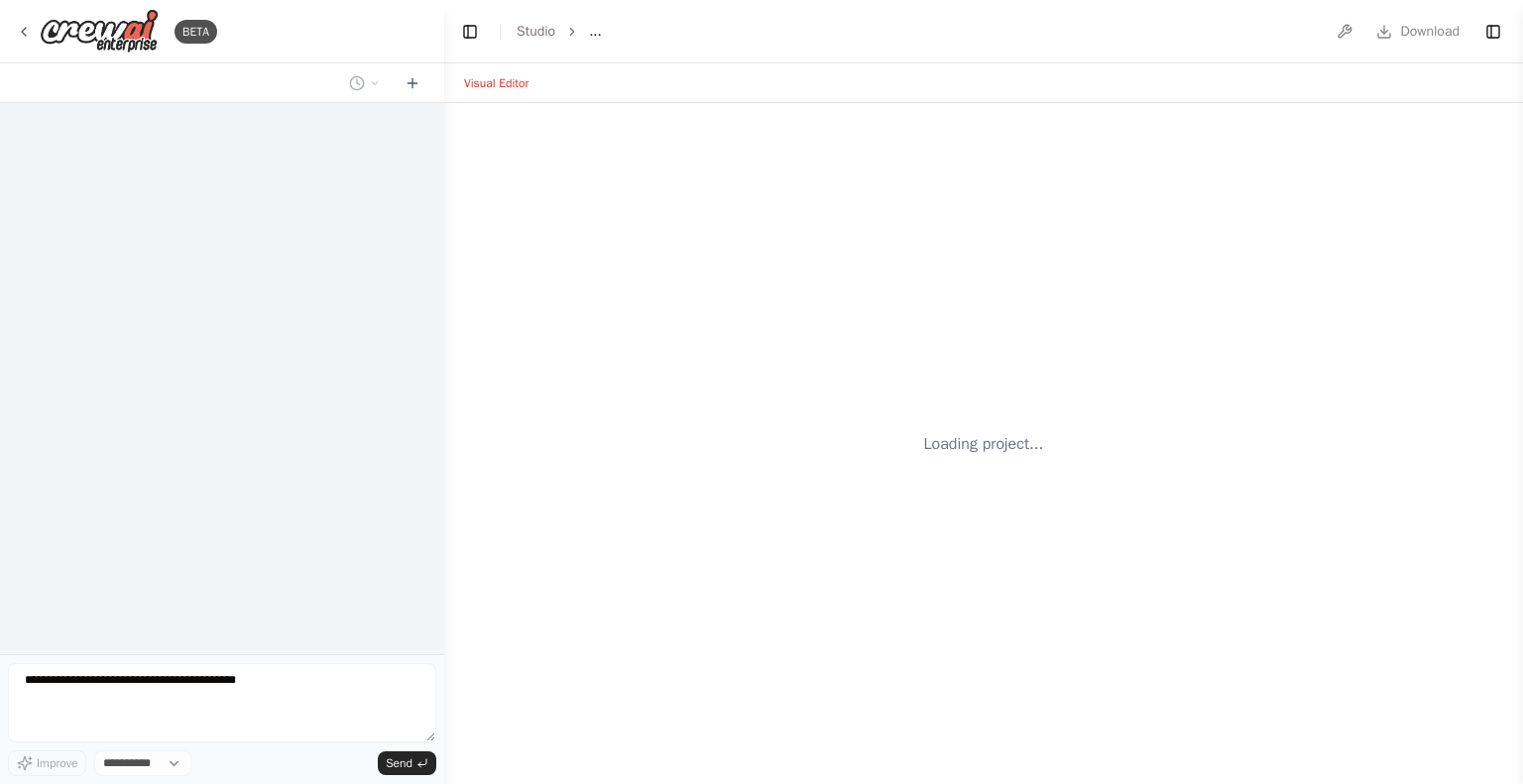 scroll, scrollTop: 0, scrollLeft: 0, axis: both 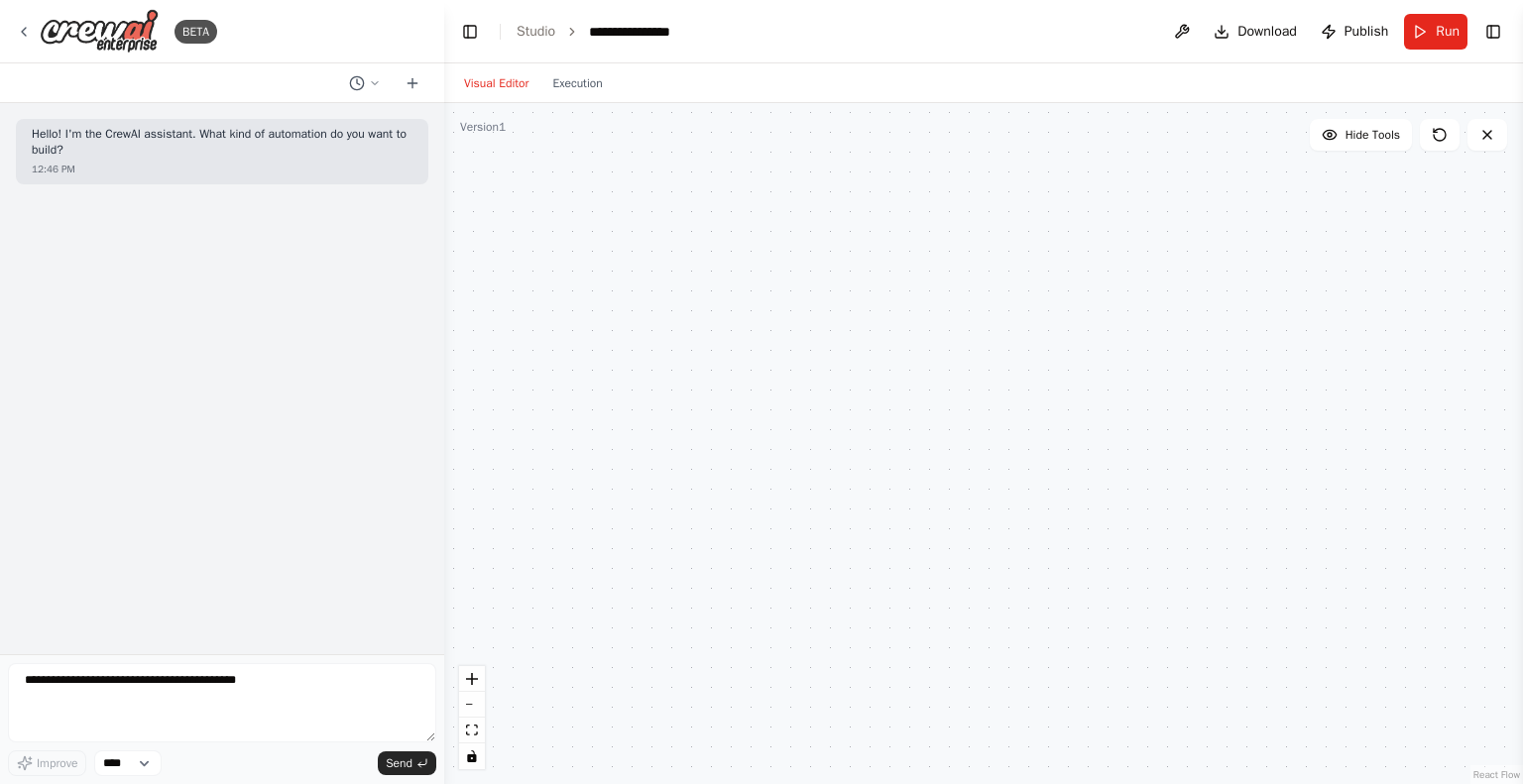 click at bounding box center [984, 443] 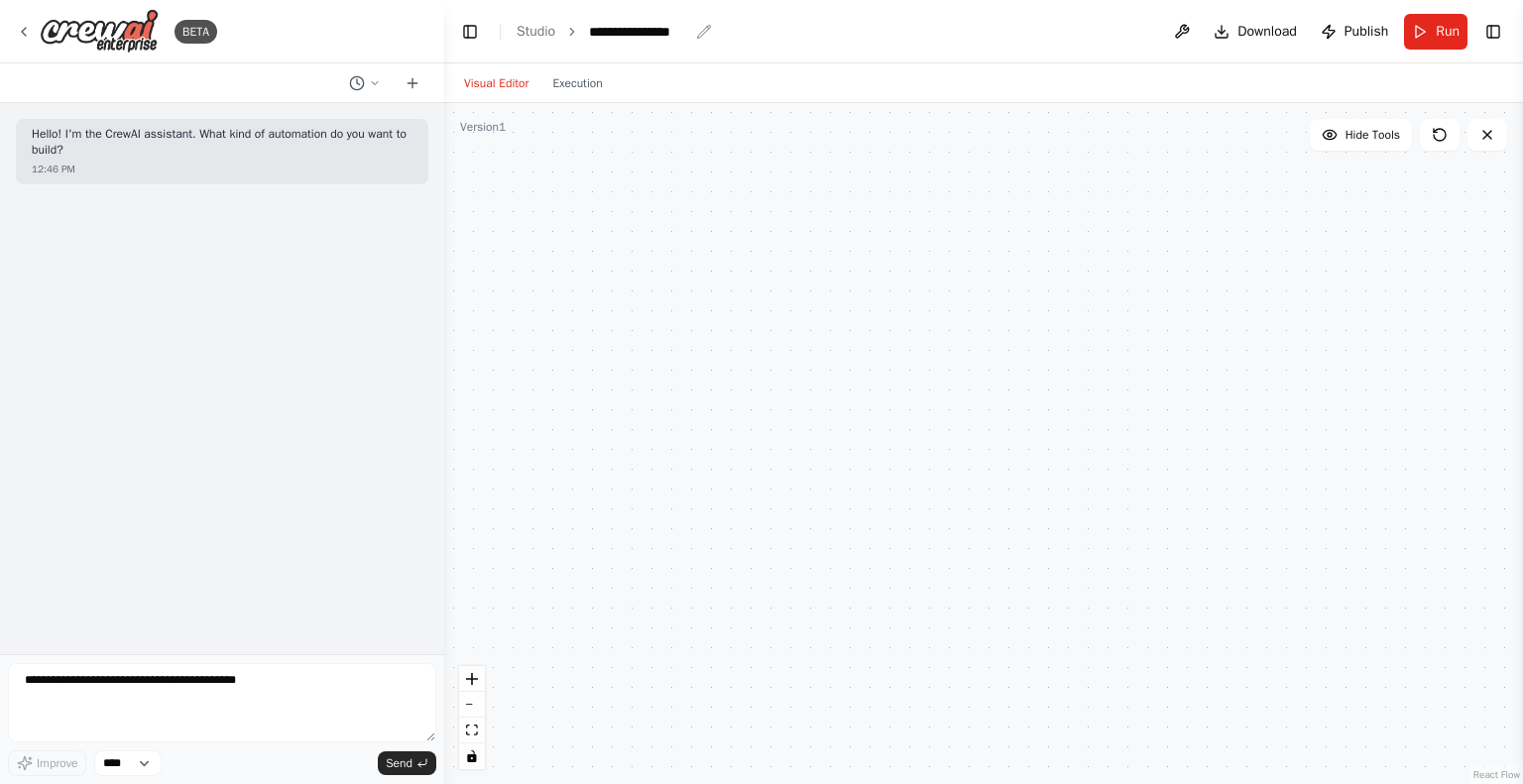 click on "**********" at bounding box center [639, 32] 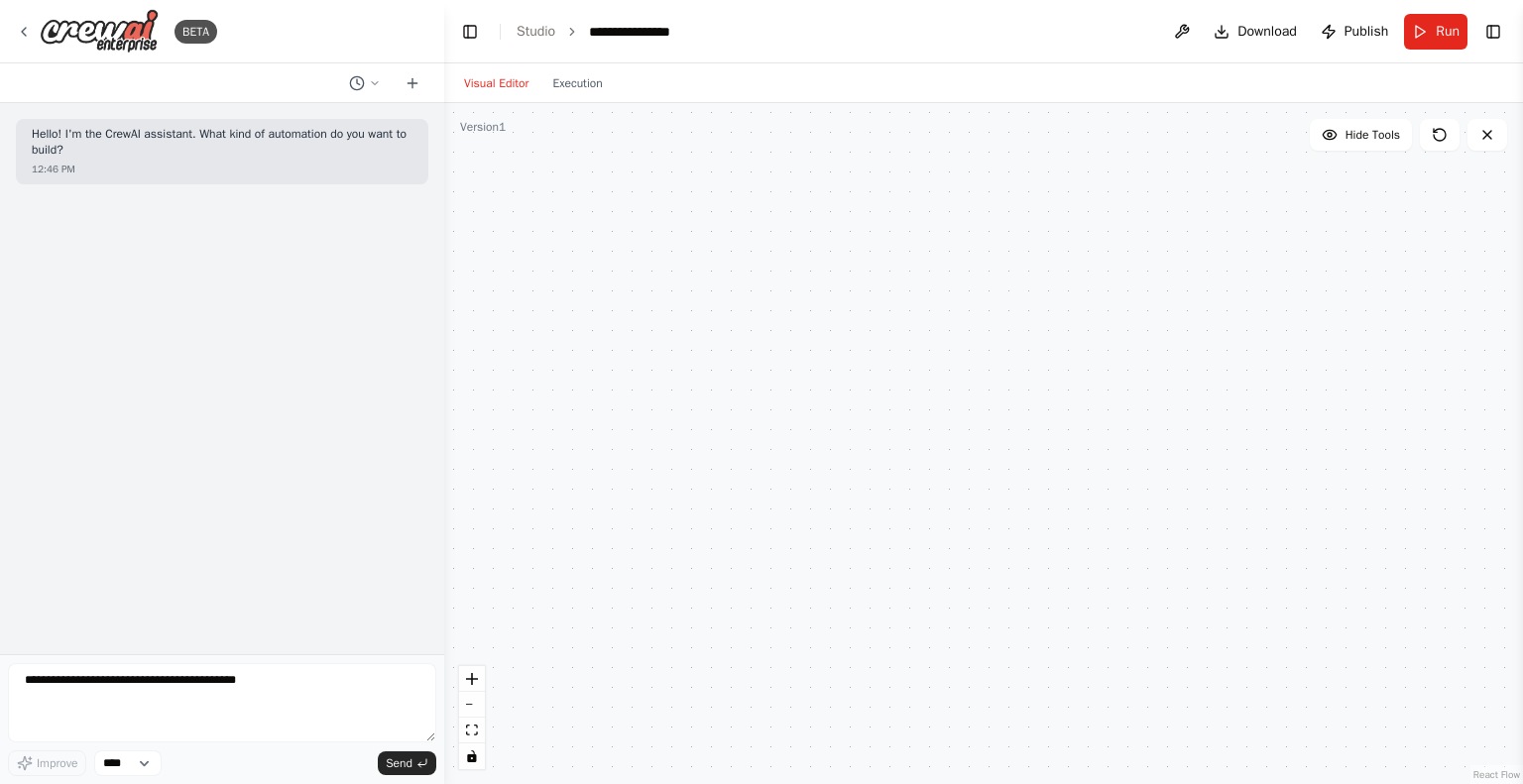 click on "**********" at bounding box center (663, 32) 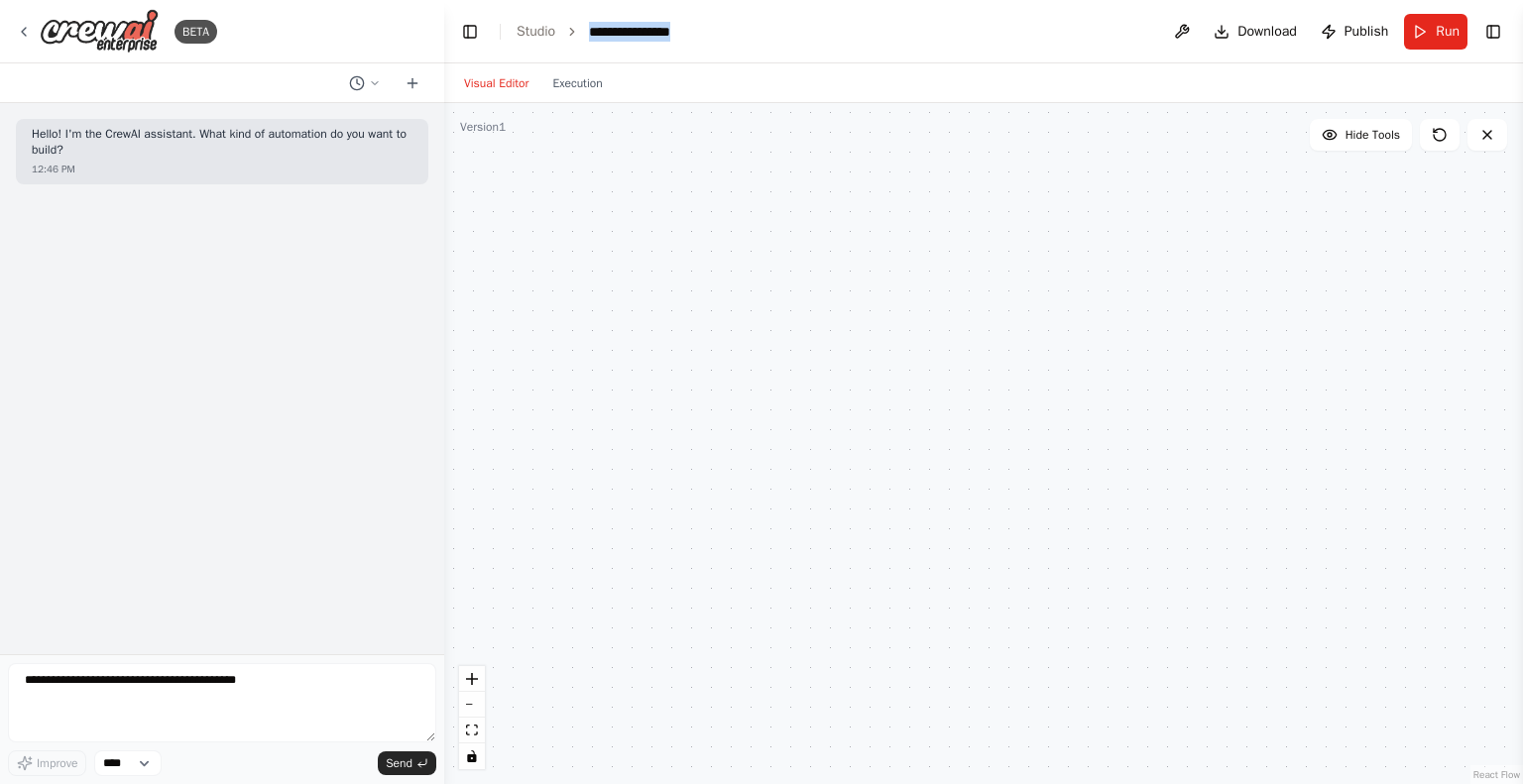 drag, startPoint x: 702, startPoint y: 35, endPoint x: 586, endPoint y: 28, distance: 116.21101 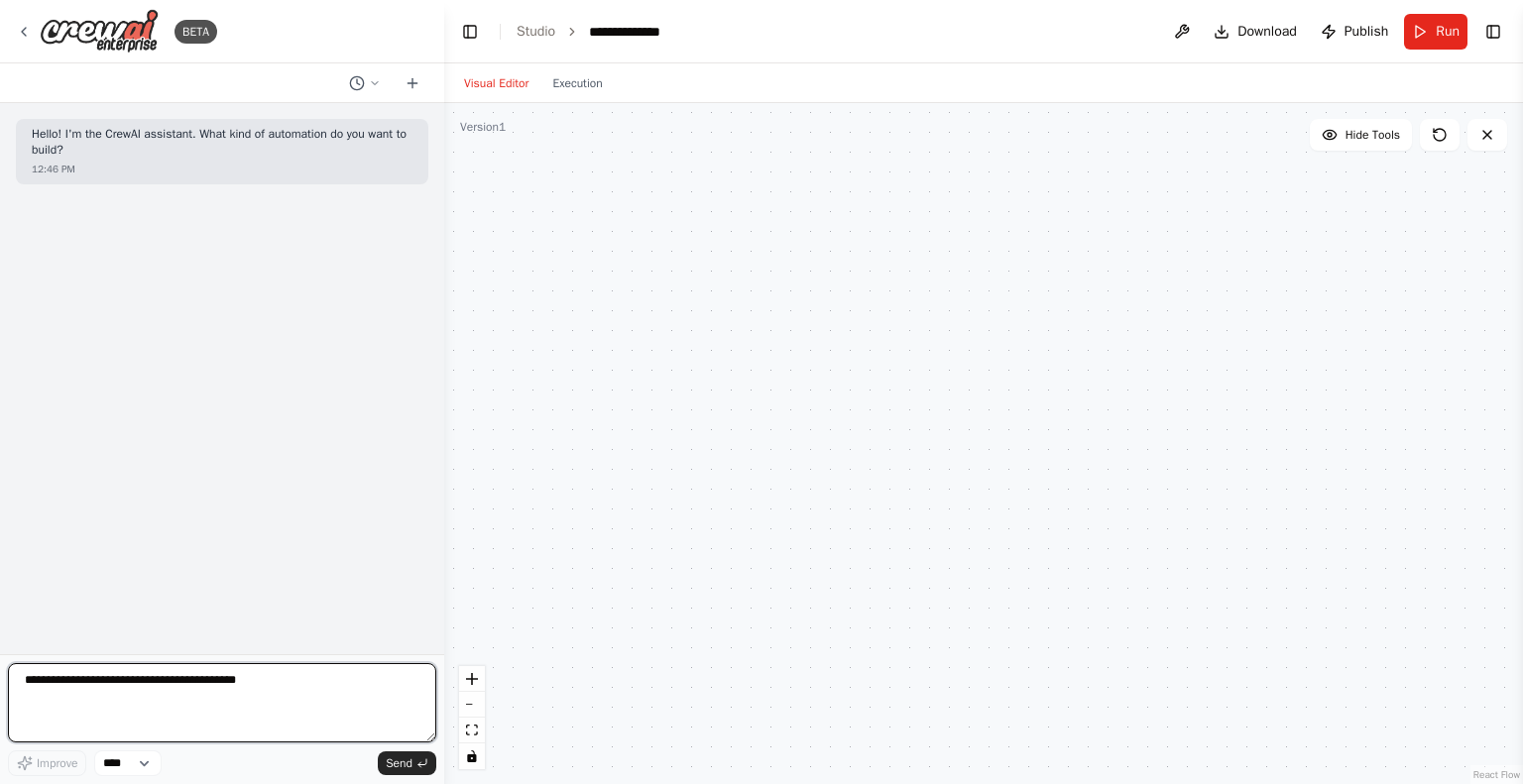 click at bounding box center [222, 703] 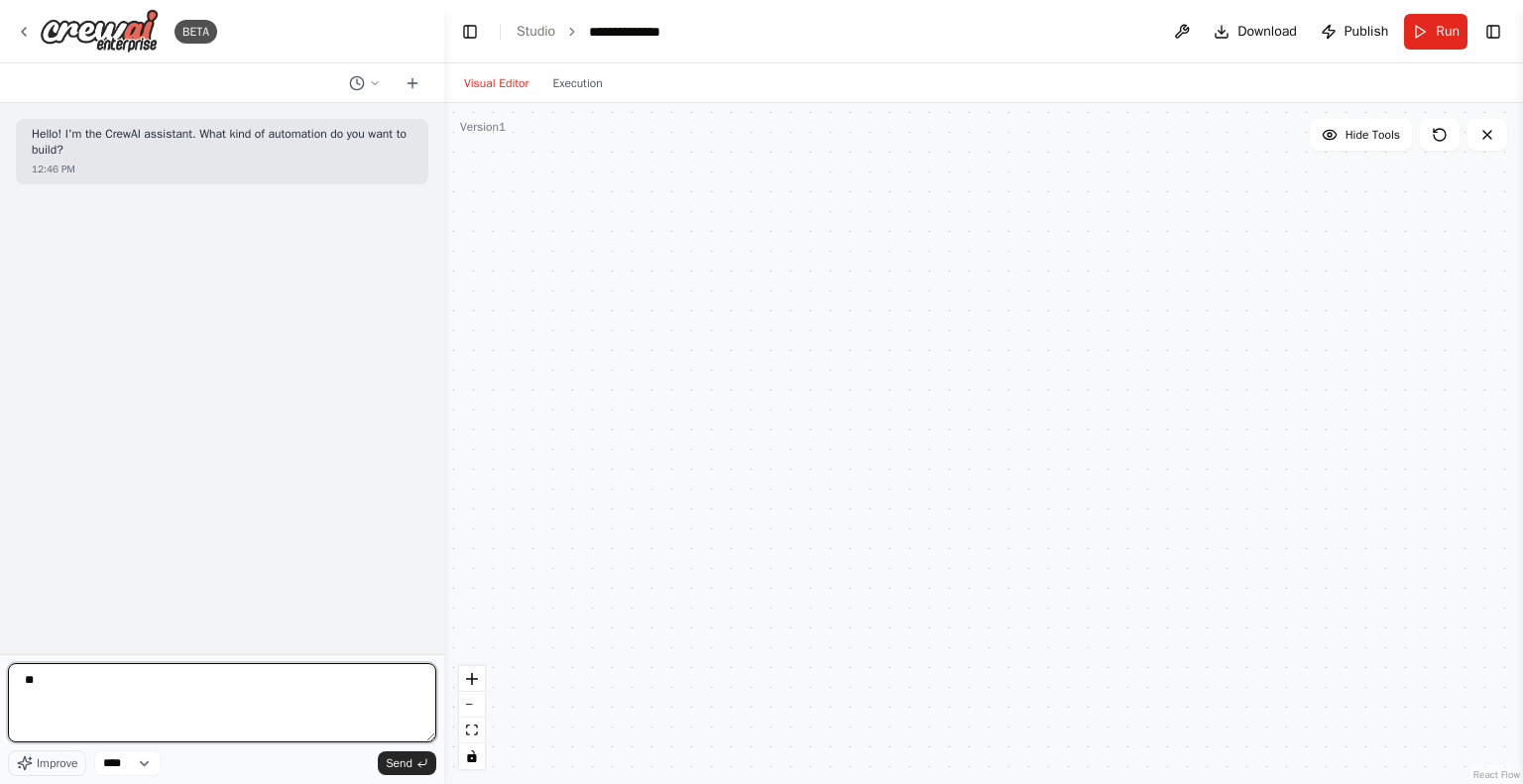 type on "*" 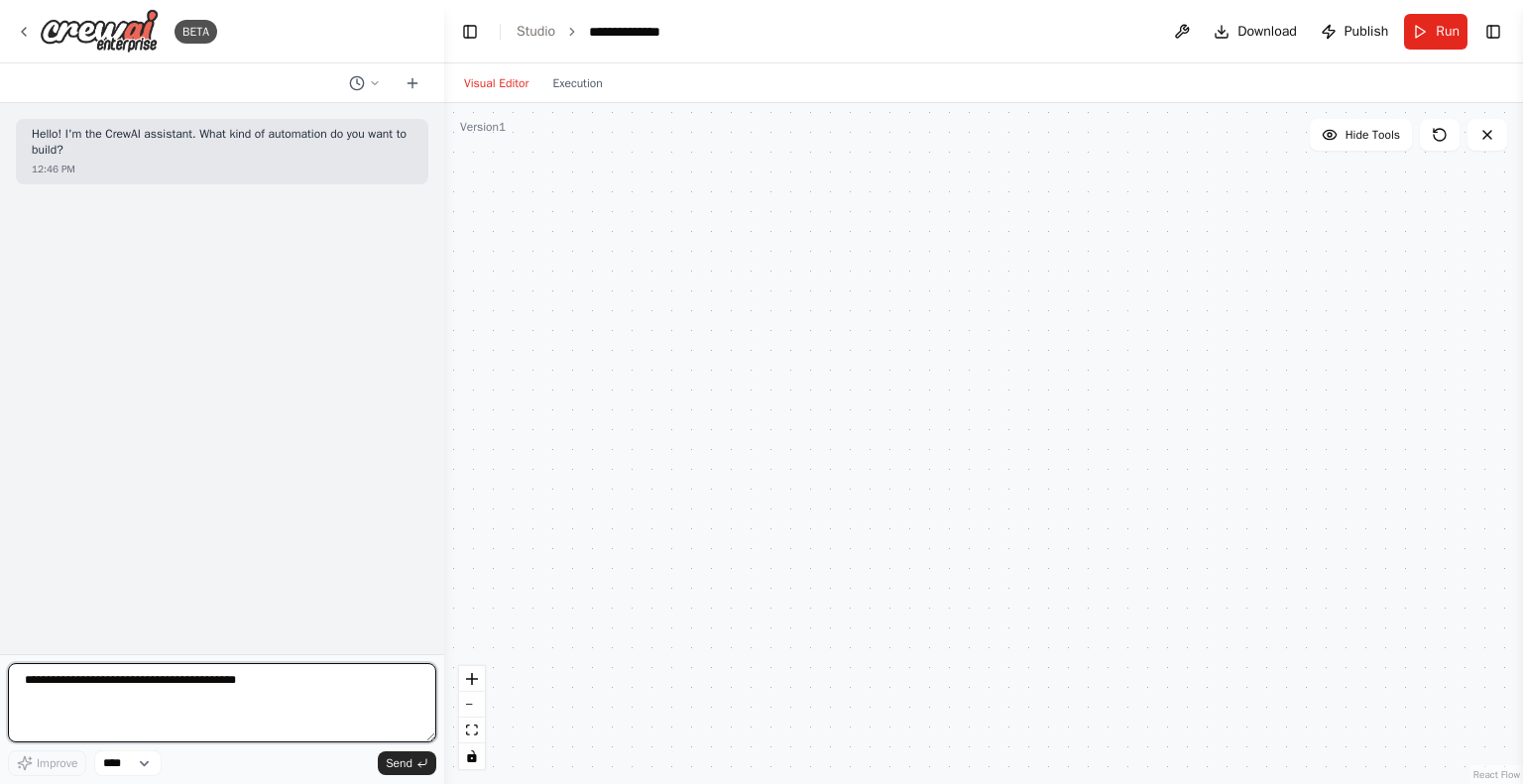 click at bounding box center [222, 703] 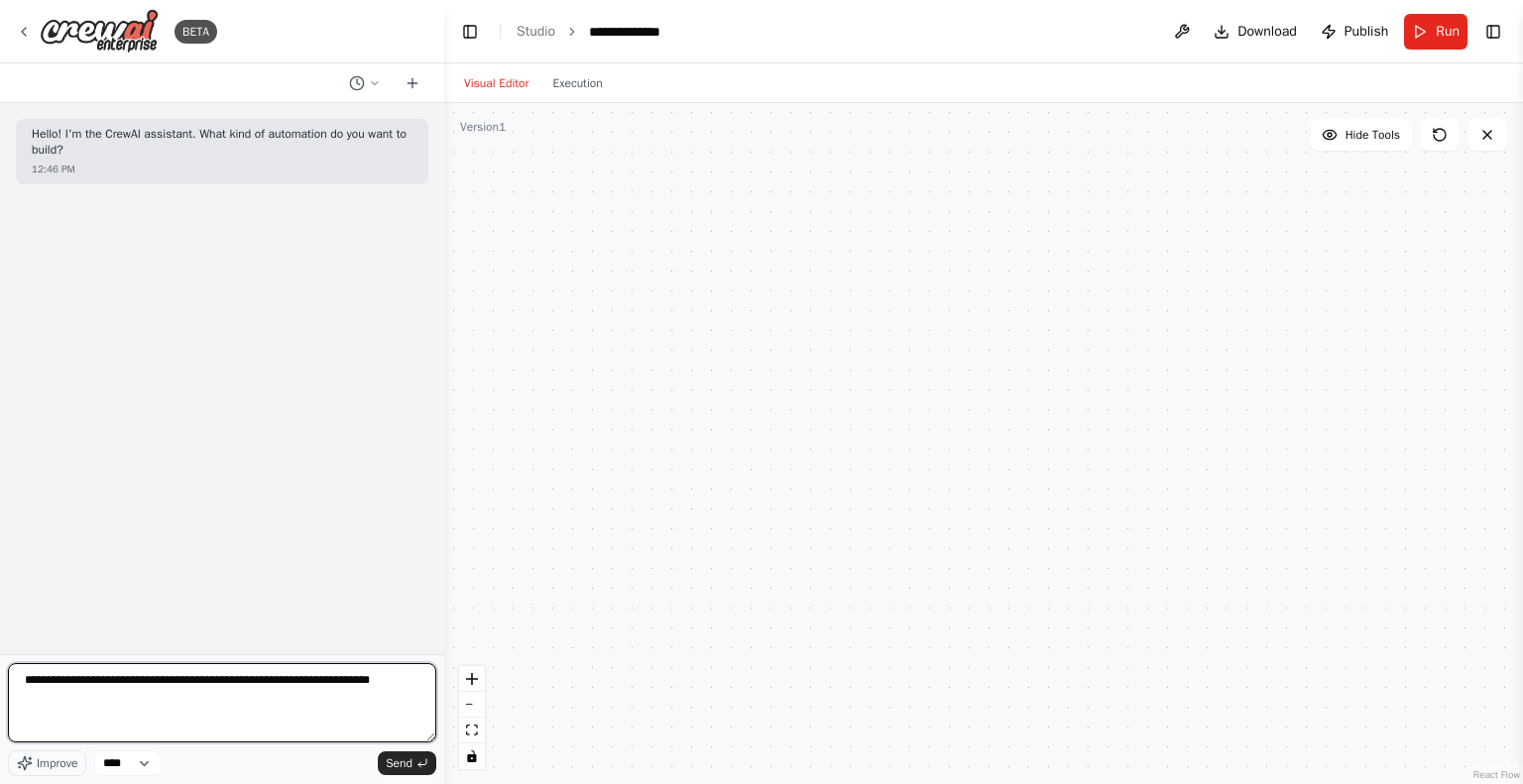 type on "**********" 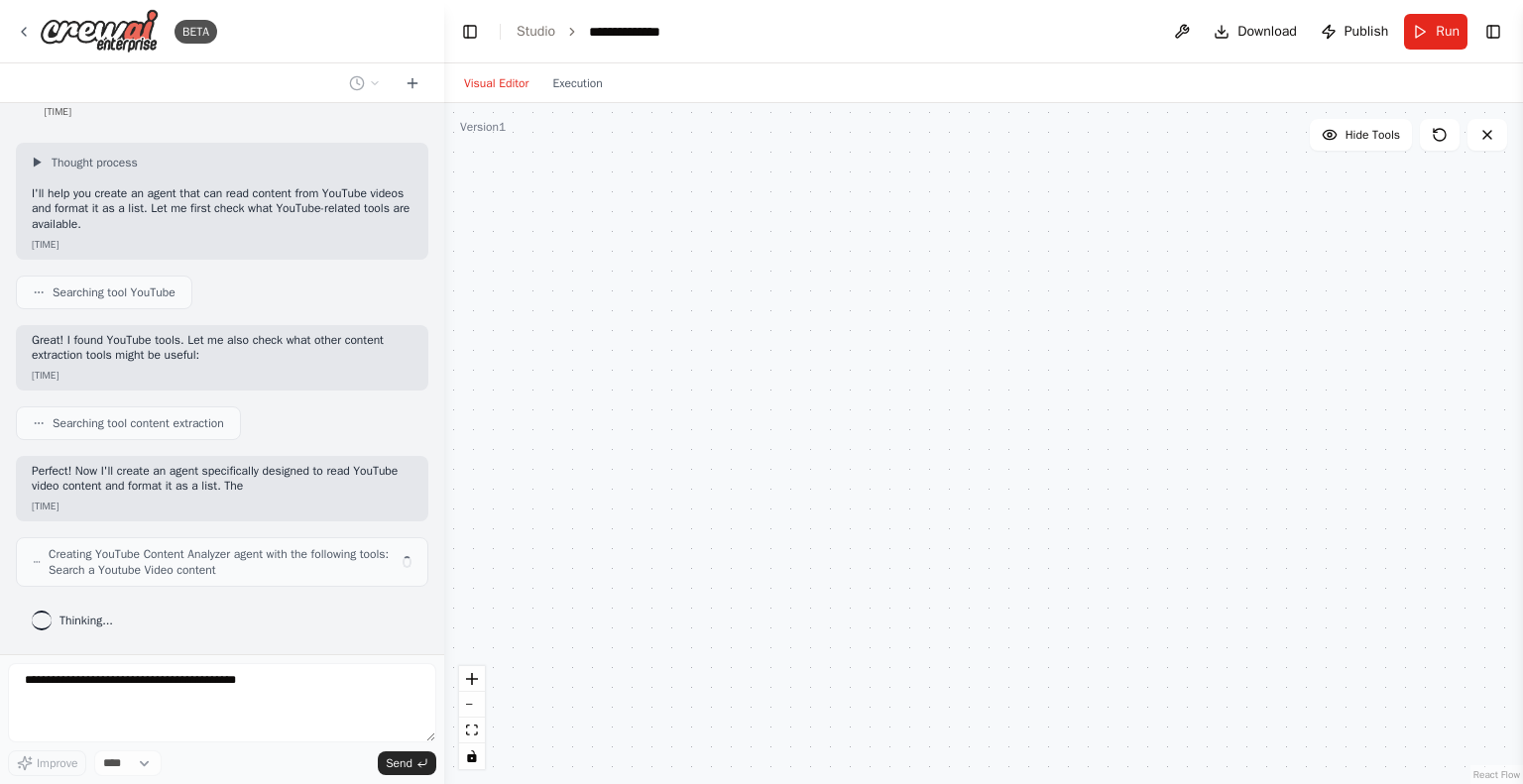 scroll, scrollTop: 154, scrollLeft: 0, axis: vertical 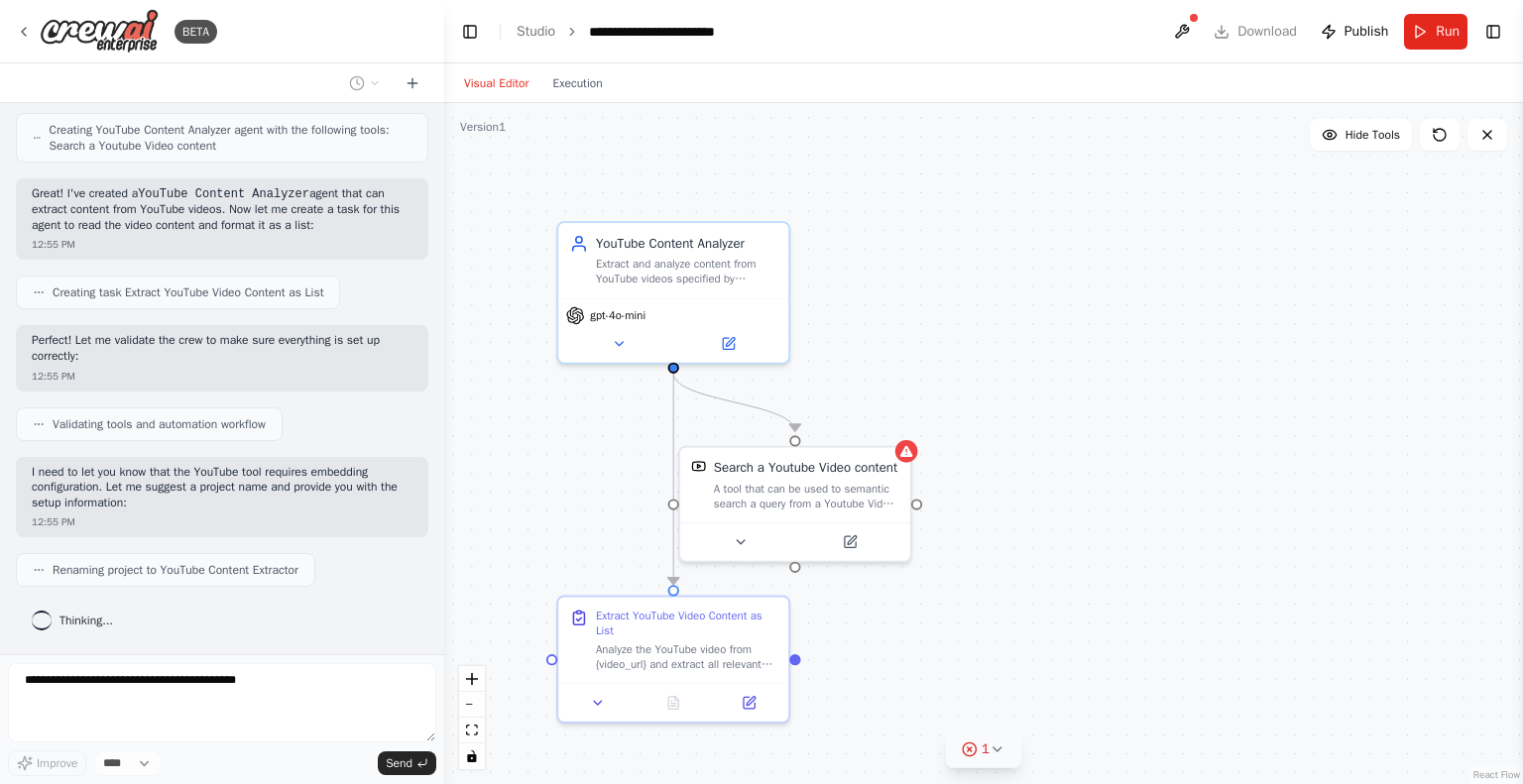 click on "1" at bounding box center [984, 749] 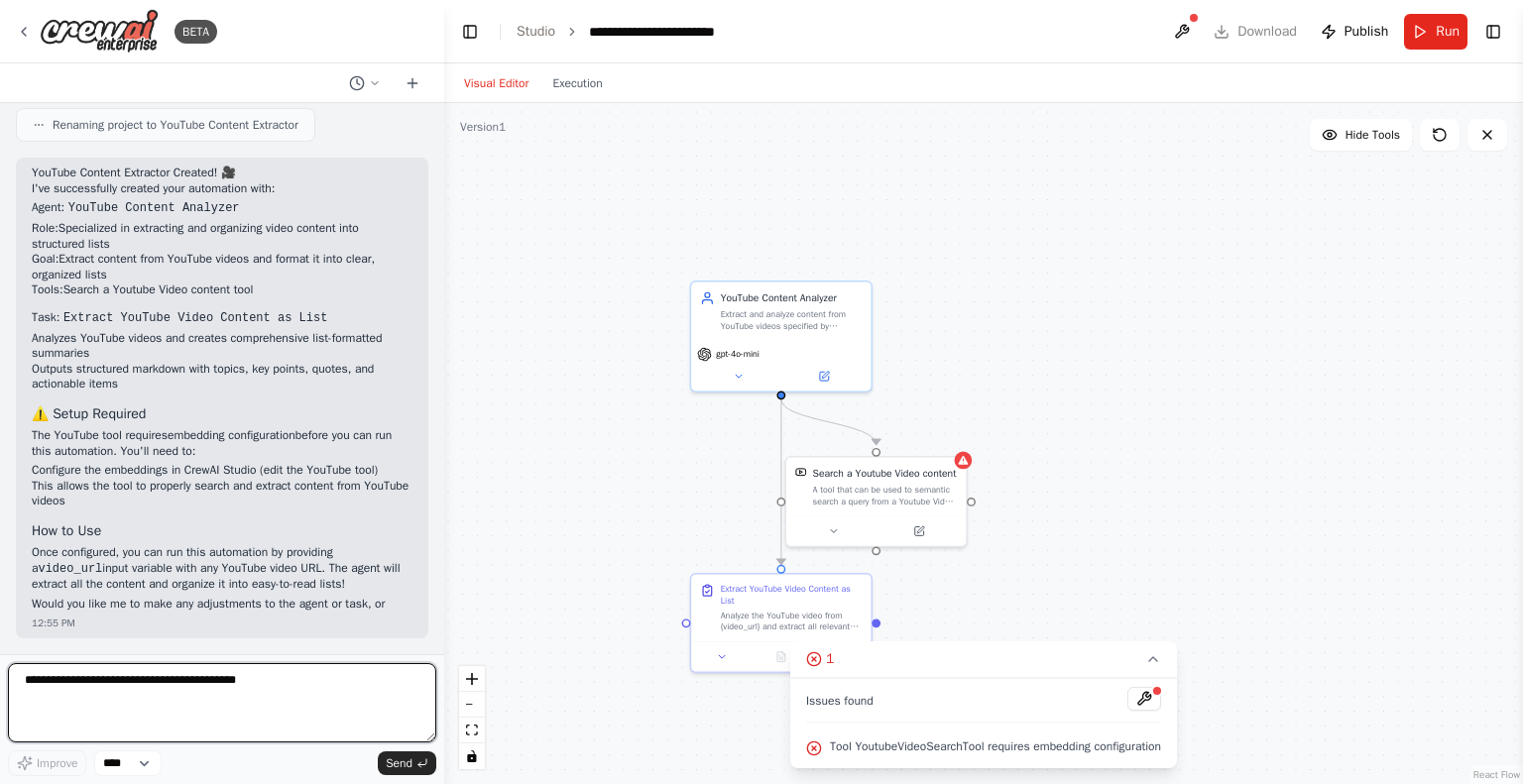 scroll, scrollTop: 1037, scrollLeft: 0, axis: vertical 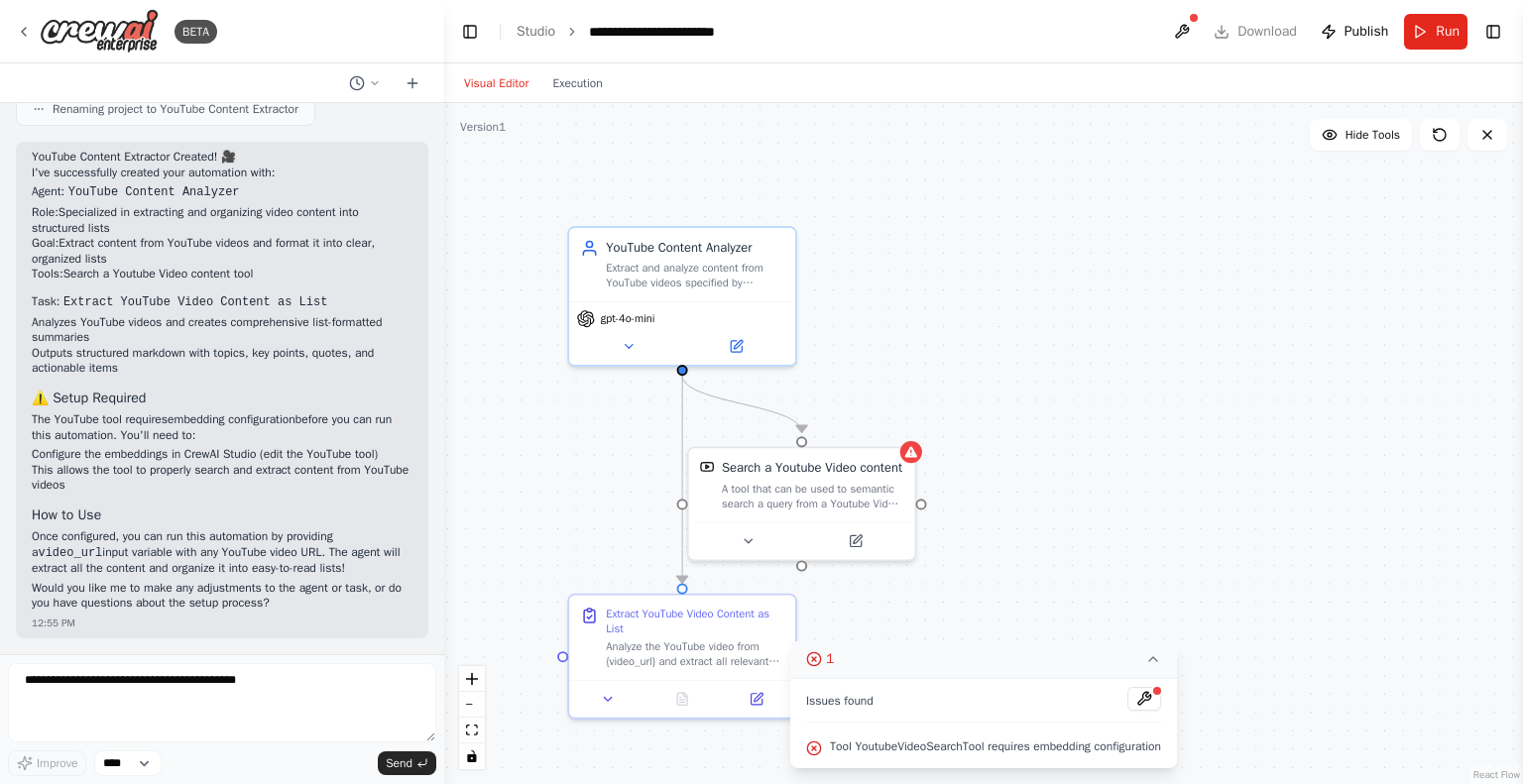 click on "1" at bounding box center (984, 659) 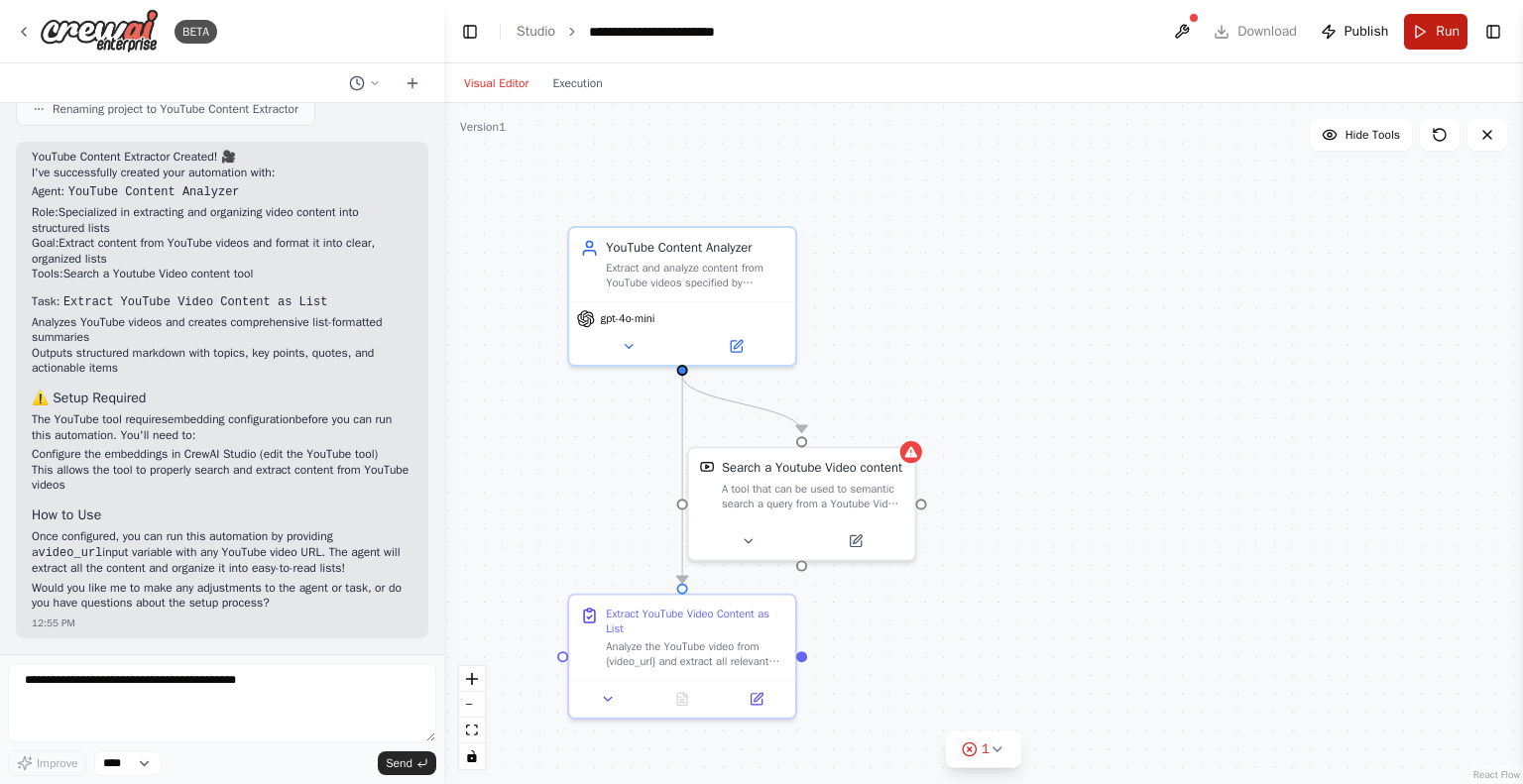click on "Run" at bounding box center (1448, 32) 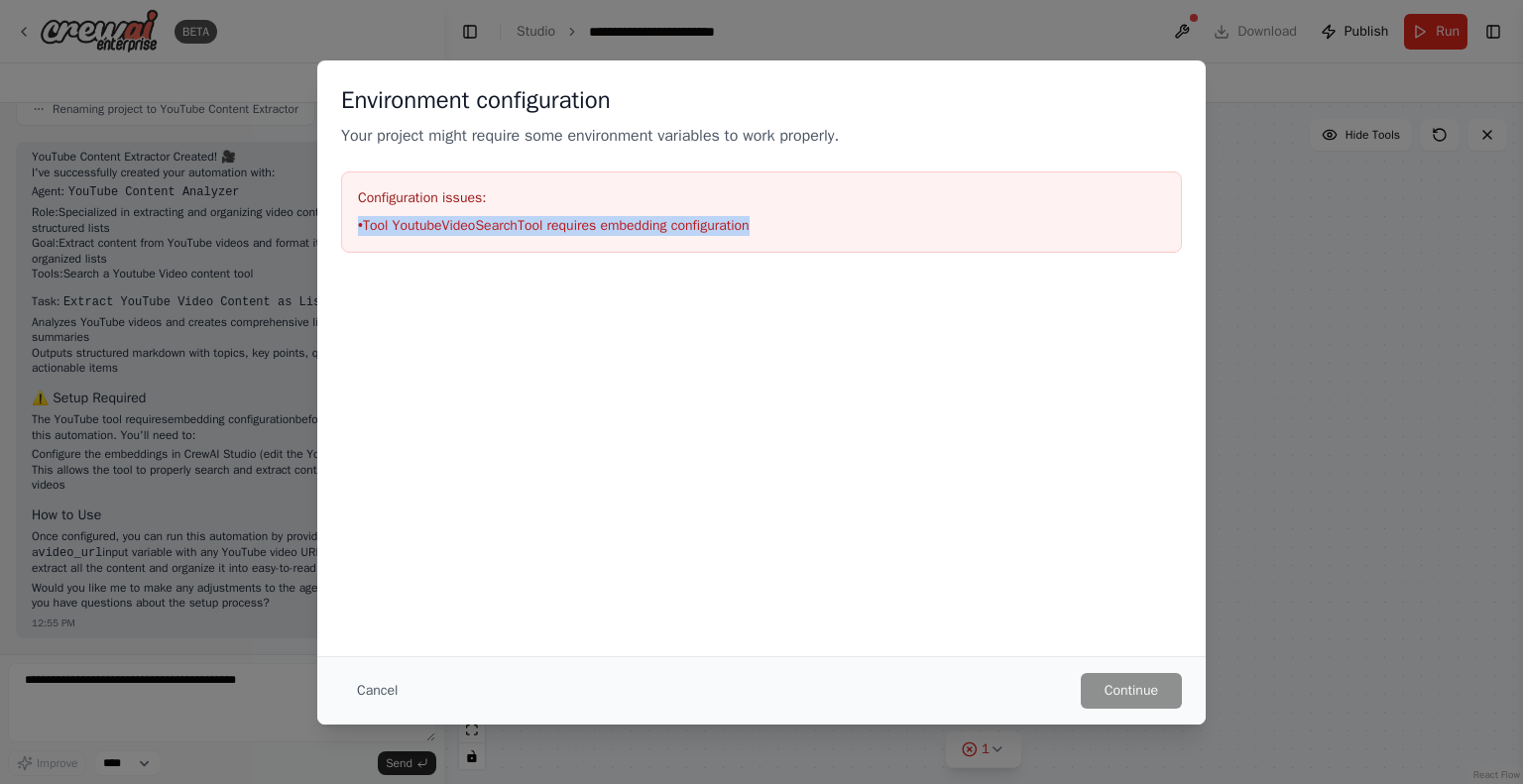 drag, startPoint x: 359, startPoint y: 225, endPoint x: 779, endPoint y: 241, distance: 420.3047 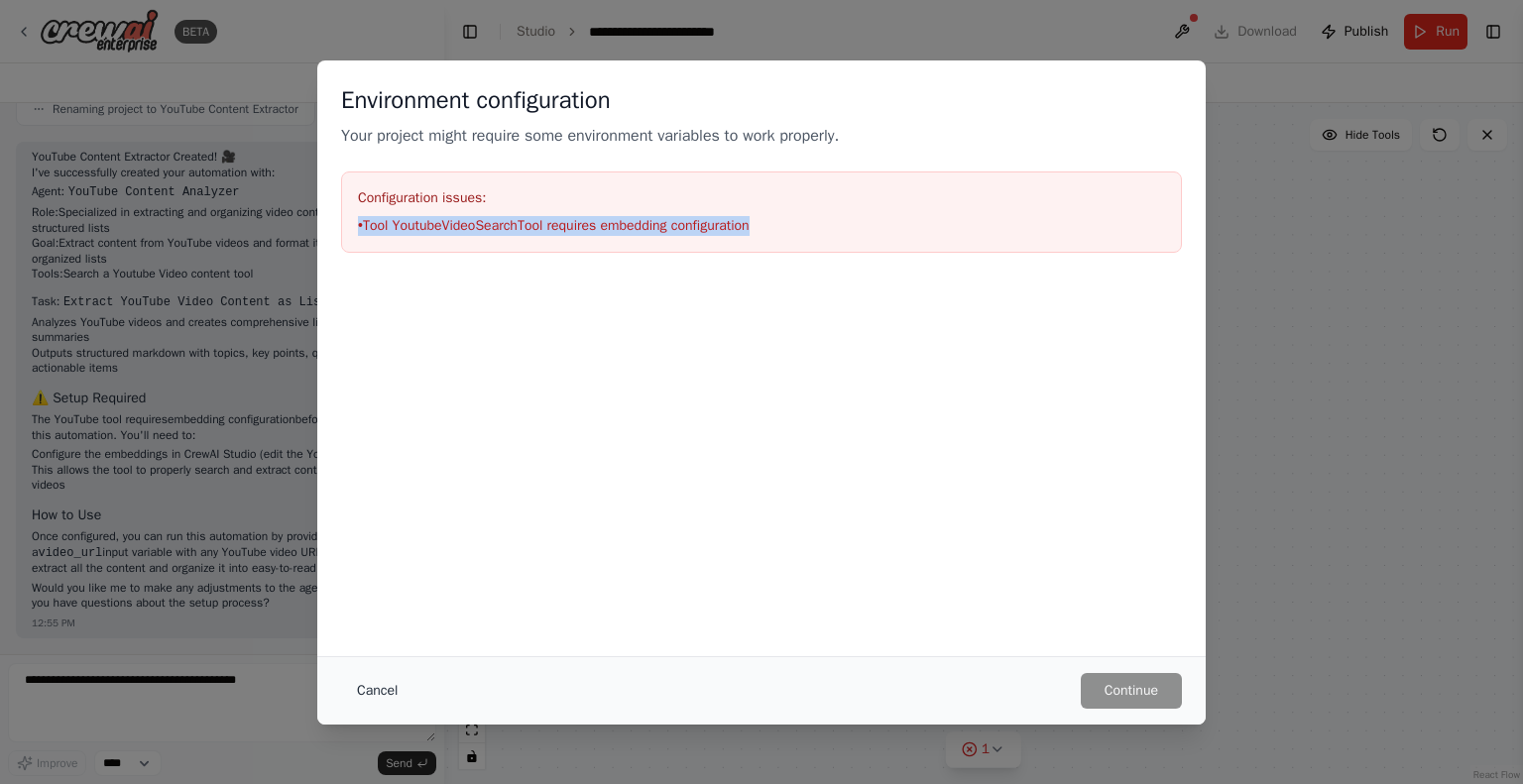 click on "Cancel" at bounding box center [377, 691] 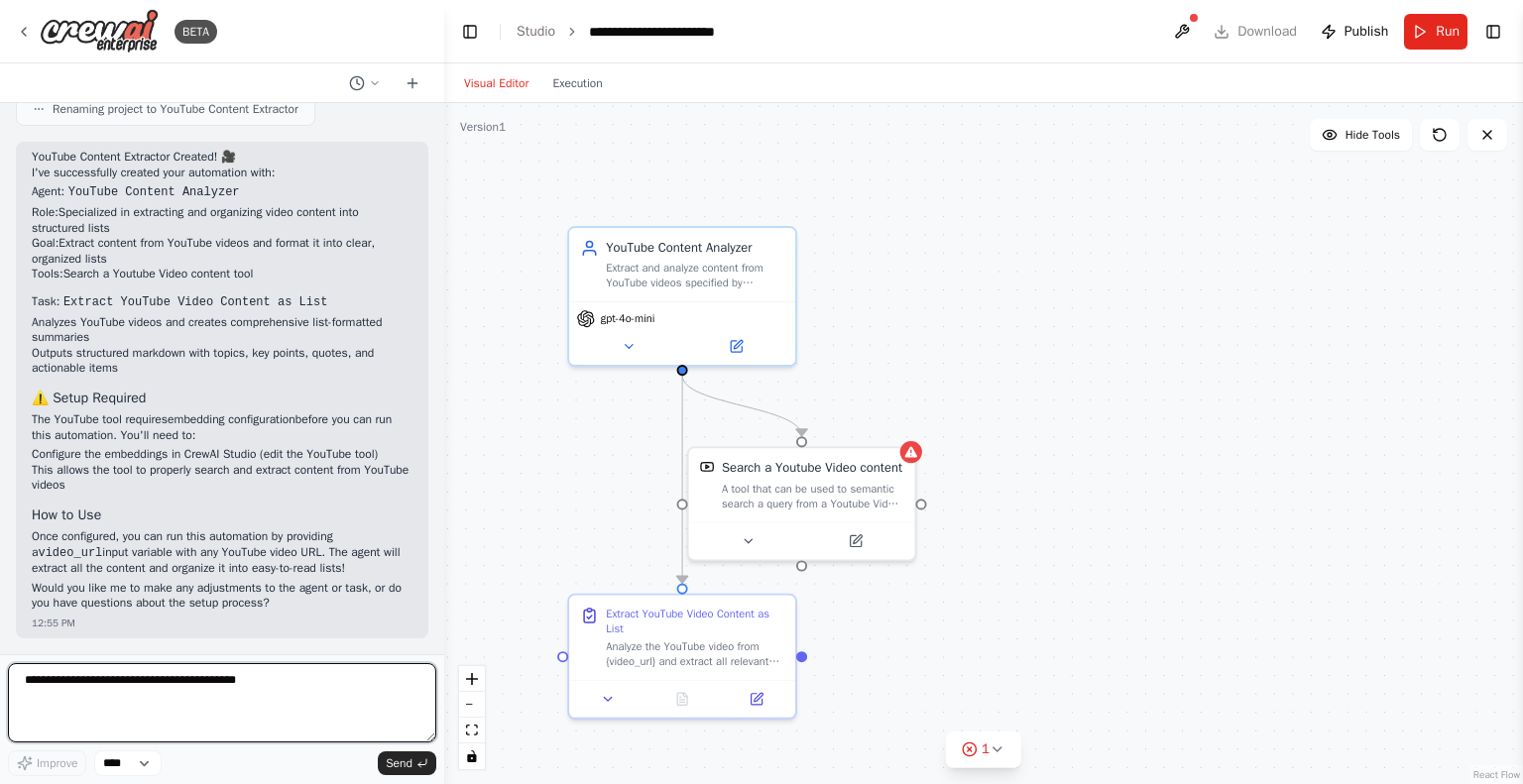 click at bounding box center (222, 703) 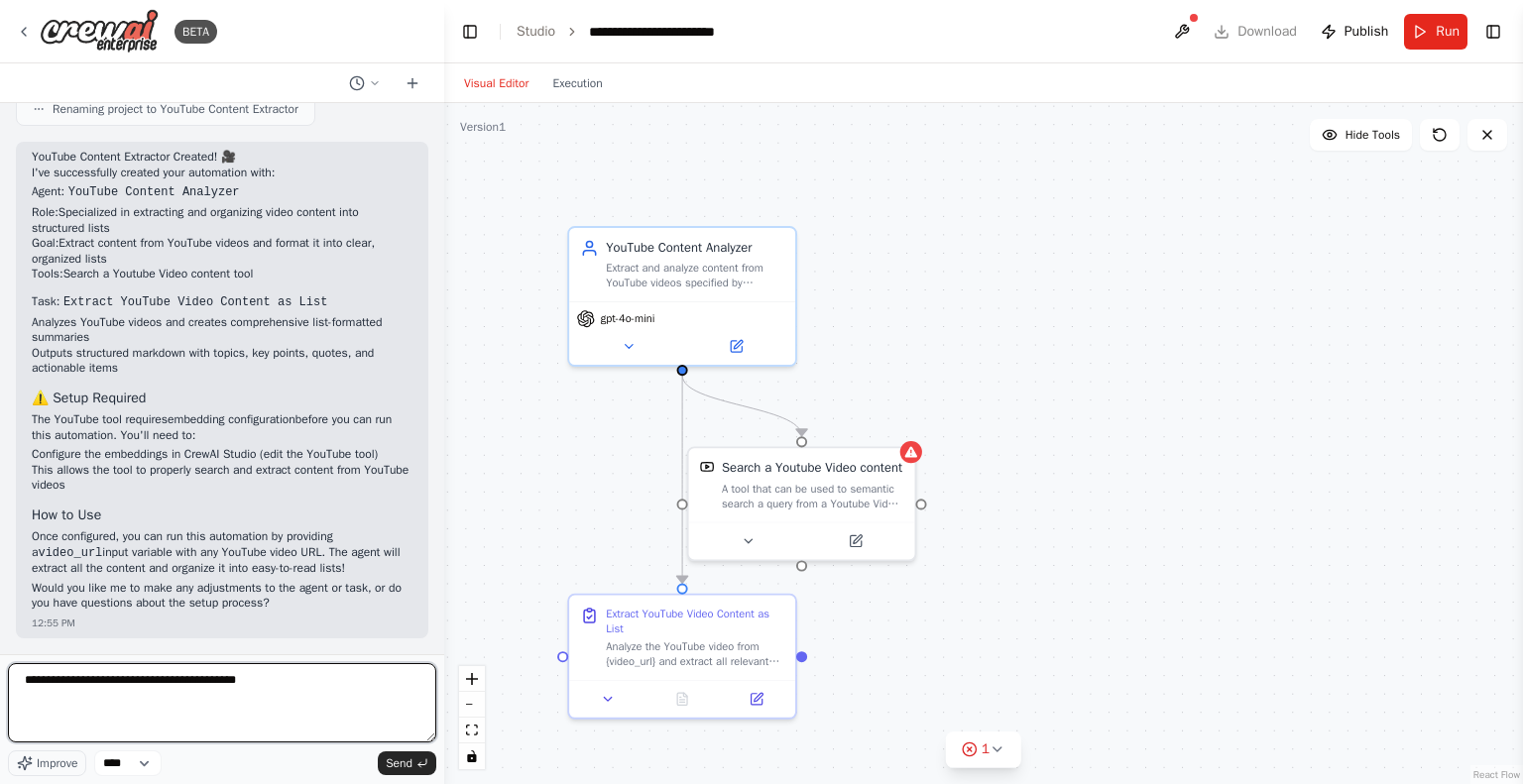 drag, startPoint x: 364, startPoint y: 696, endPoint x: 2, endPoint y: 677, distance: 362.49828 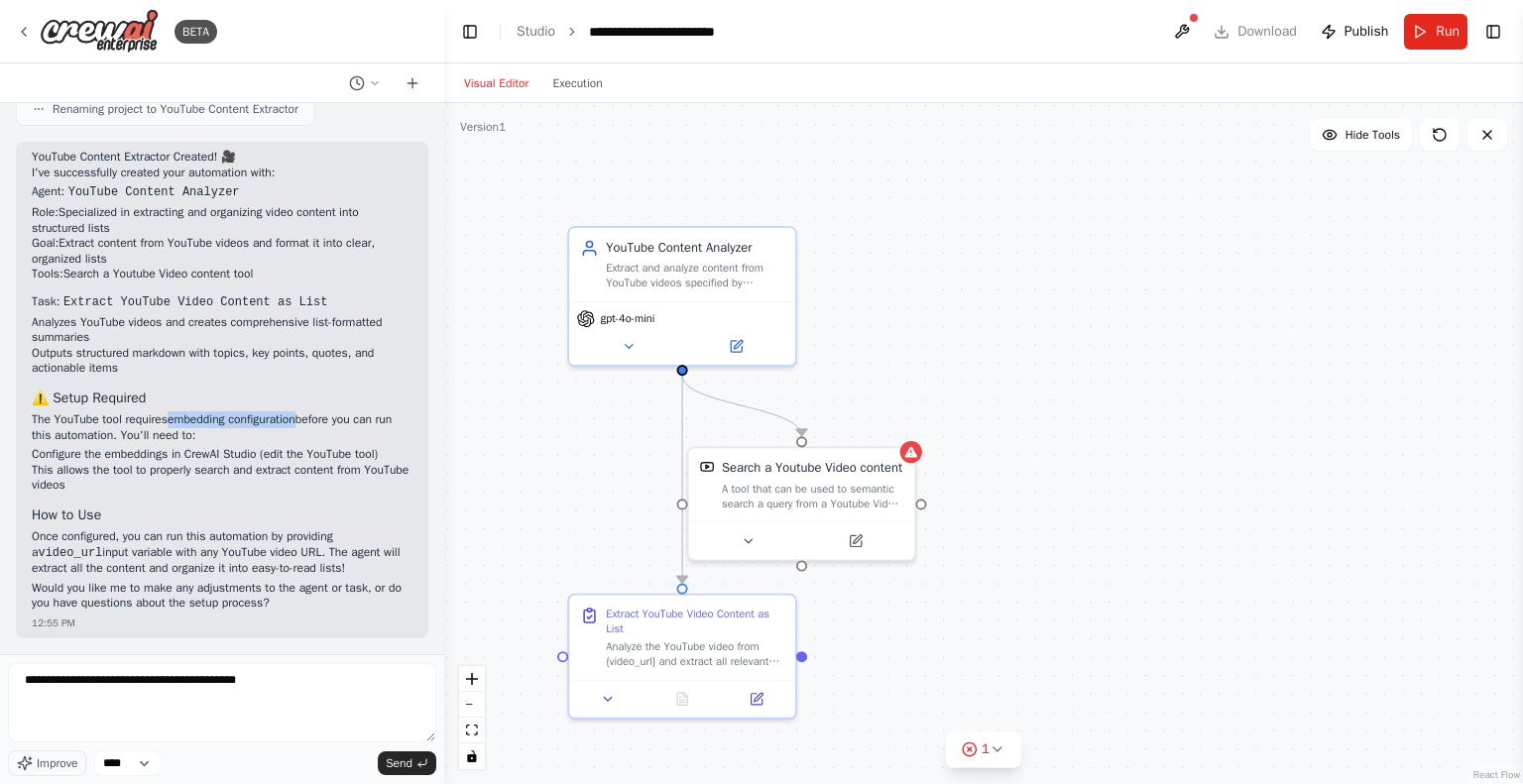 drag, startPoint x: 175, startPoint y: 423, endPoint x: 313, endPoint y: 415, distance: 138.23169 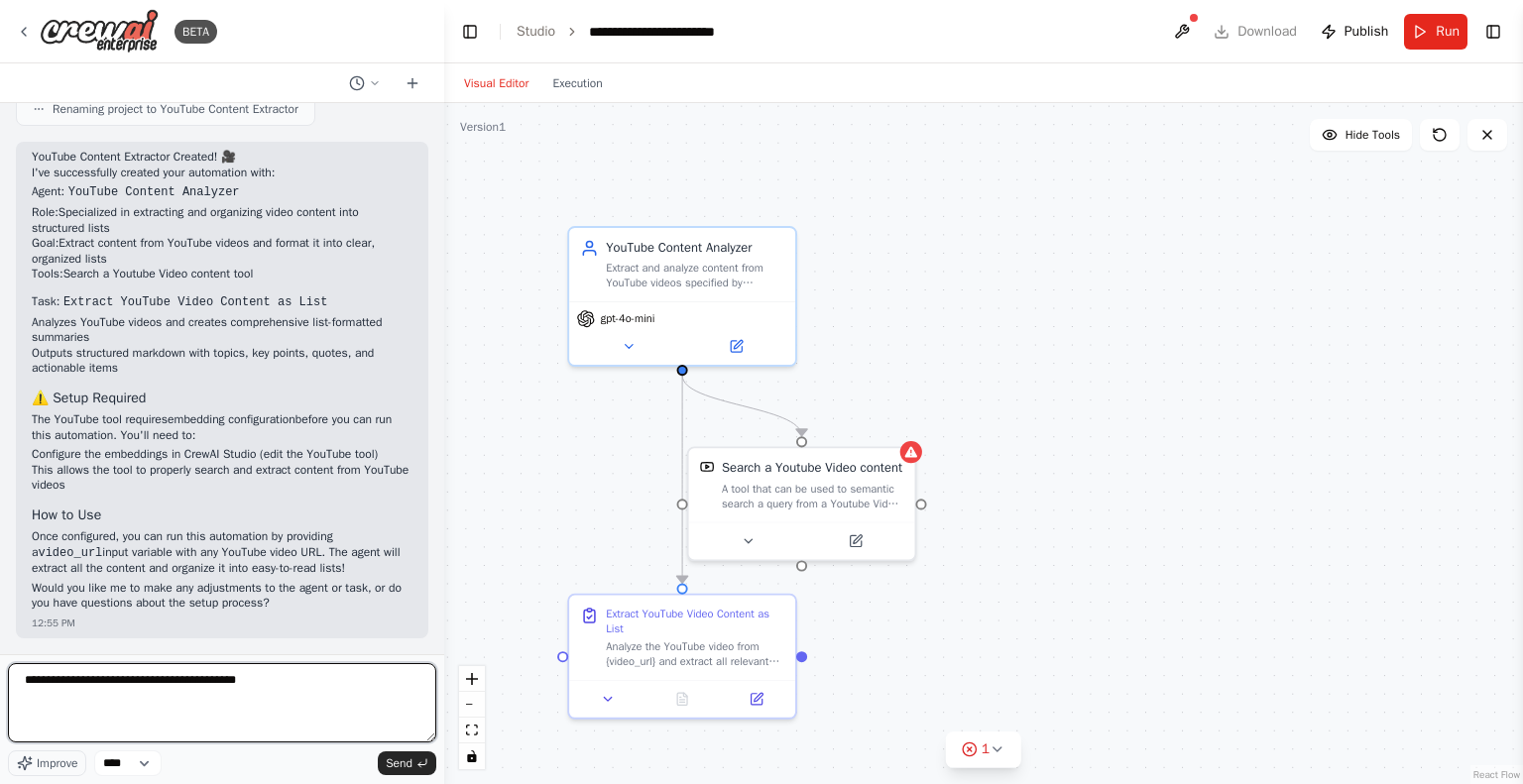 click on "**********" at bounding box center [222, 703] 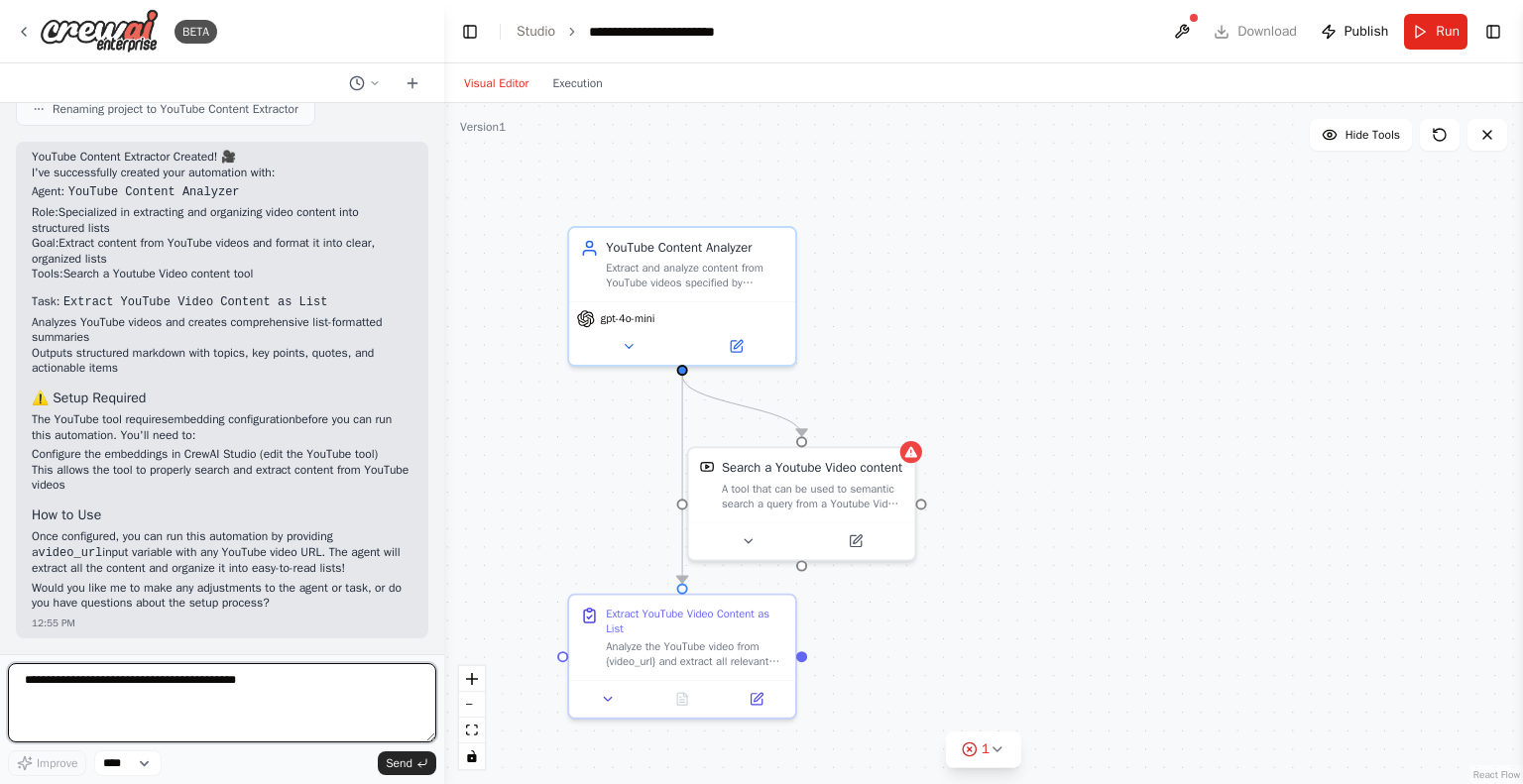 click at bounding box center [222, 703] 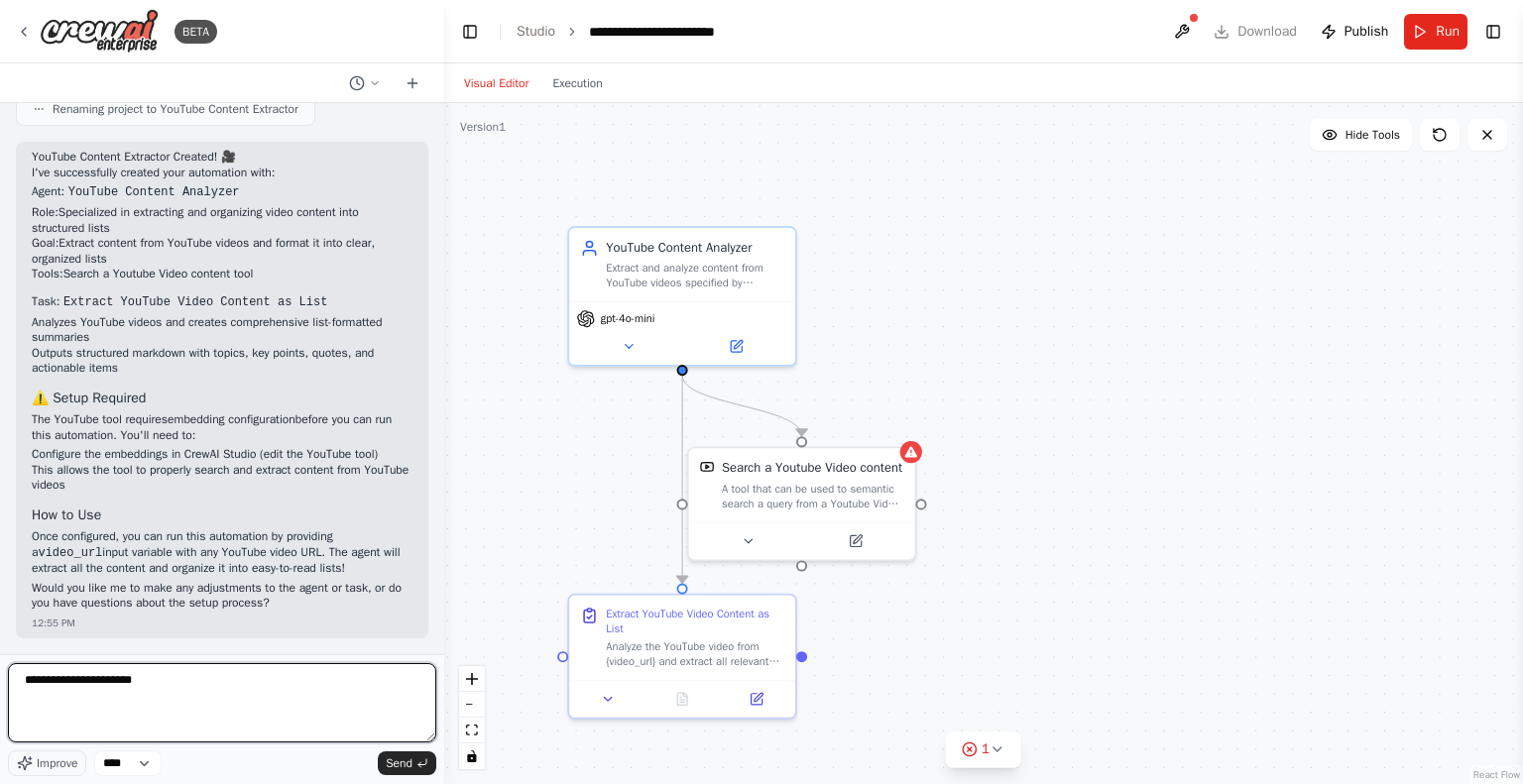 type on "**********" 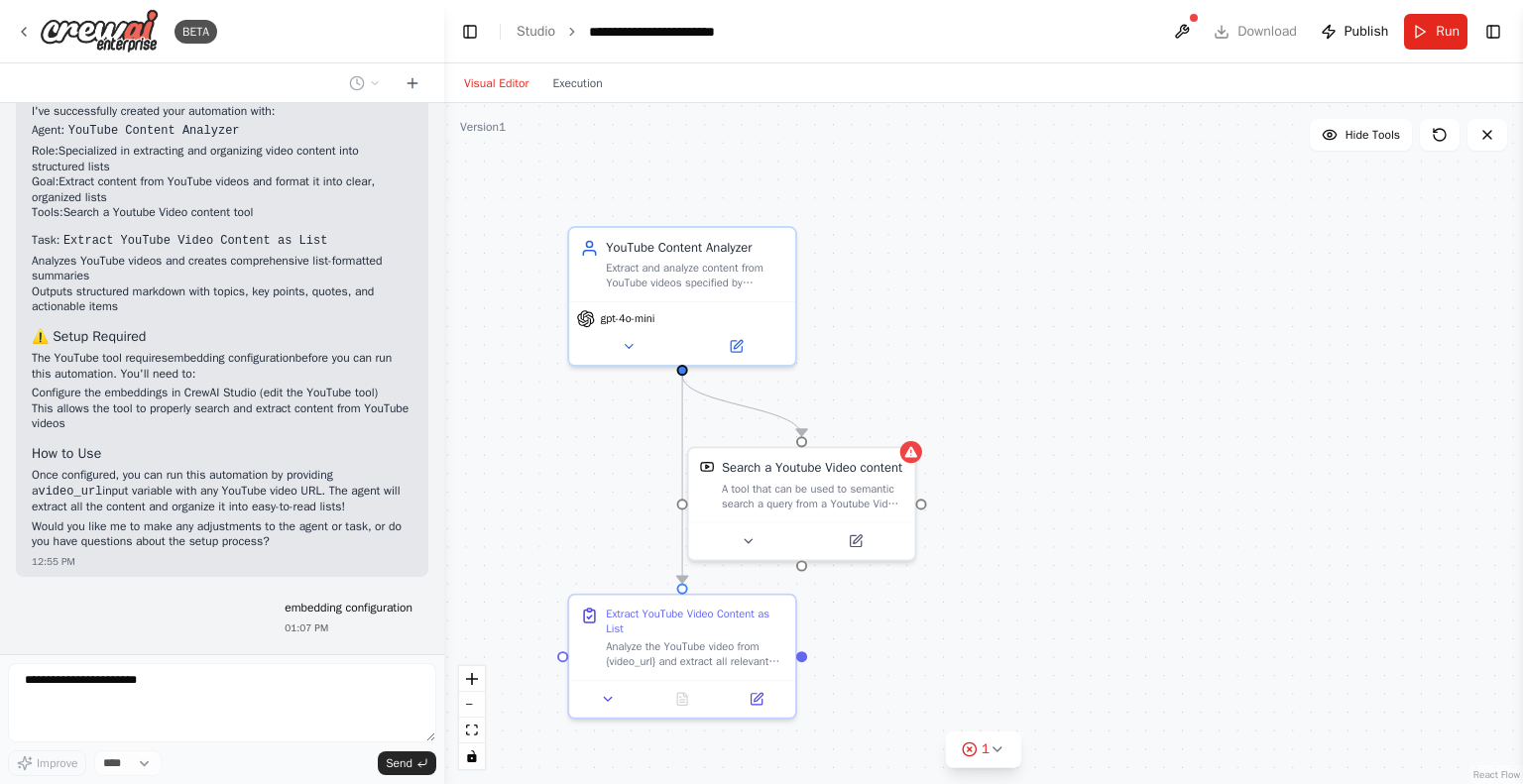 scroll, scrollTop: 1155, scrollLeft: 0, axis: vertical 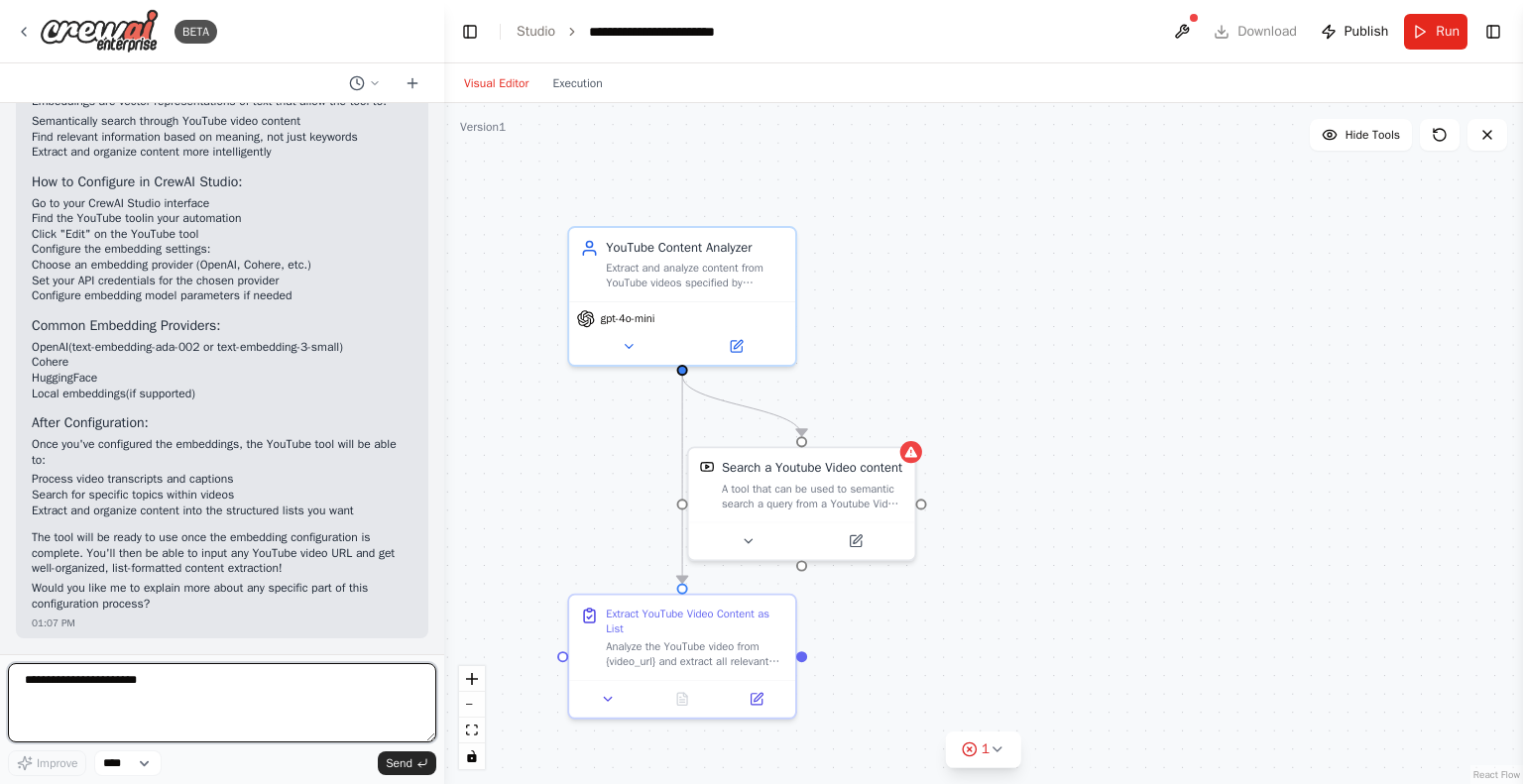 click on "**********" at bounding box center (222, 703) 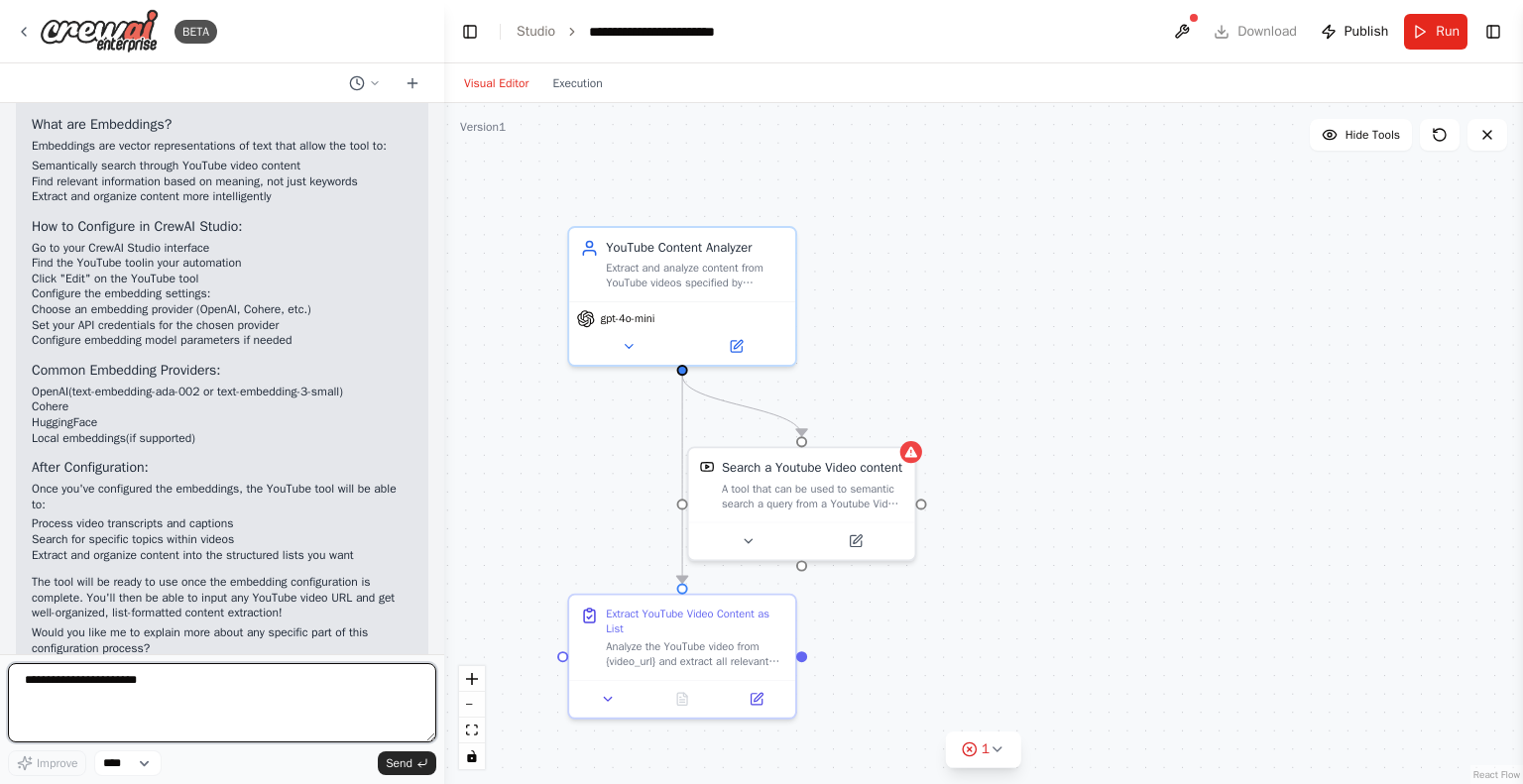 scroll, scrollTop: 1733, scrollLeft: 0, axis: vertical 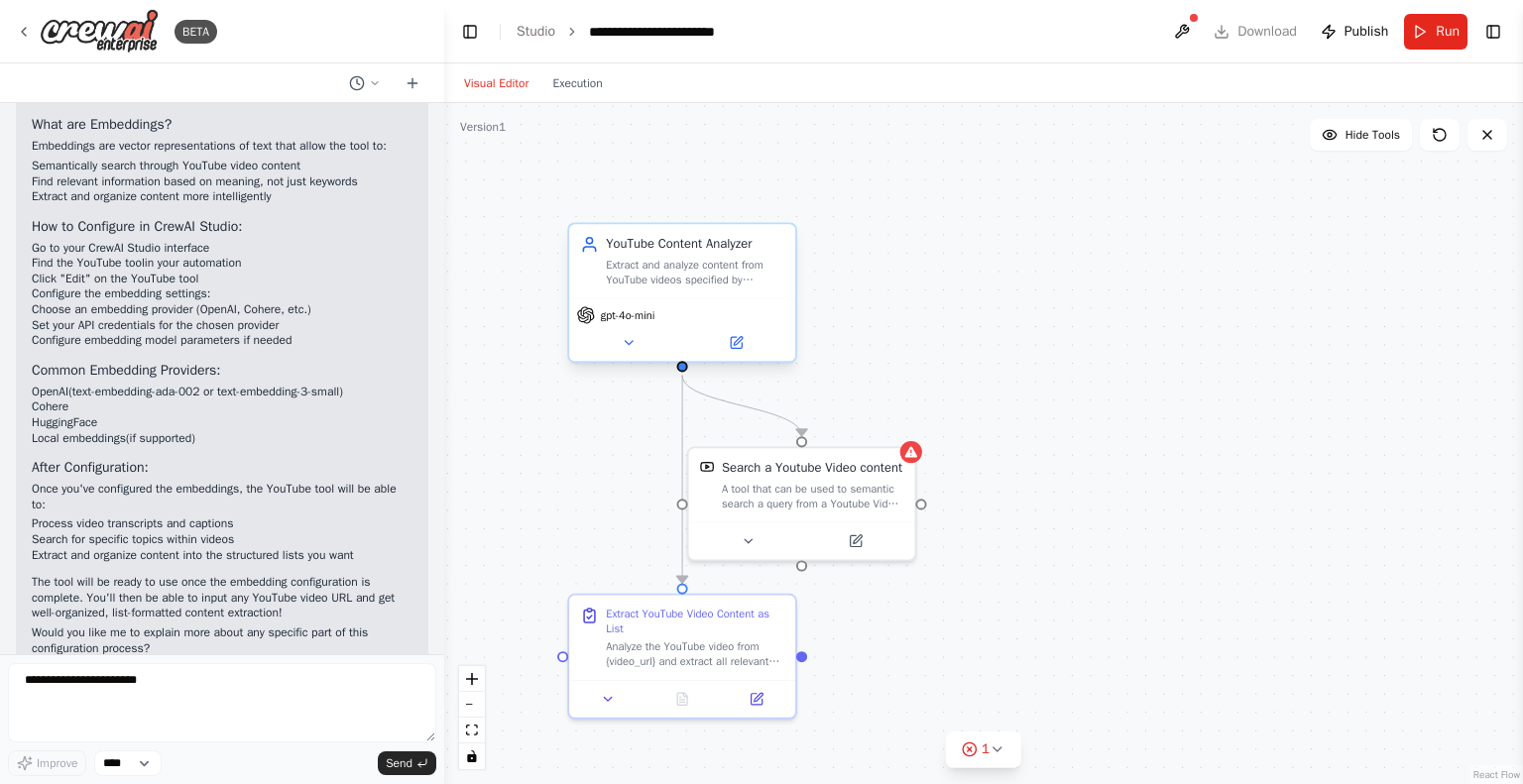 click on "gpt-4o-mini" at bounding box center [682, 329] 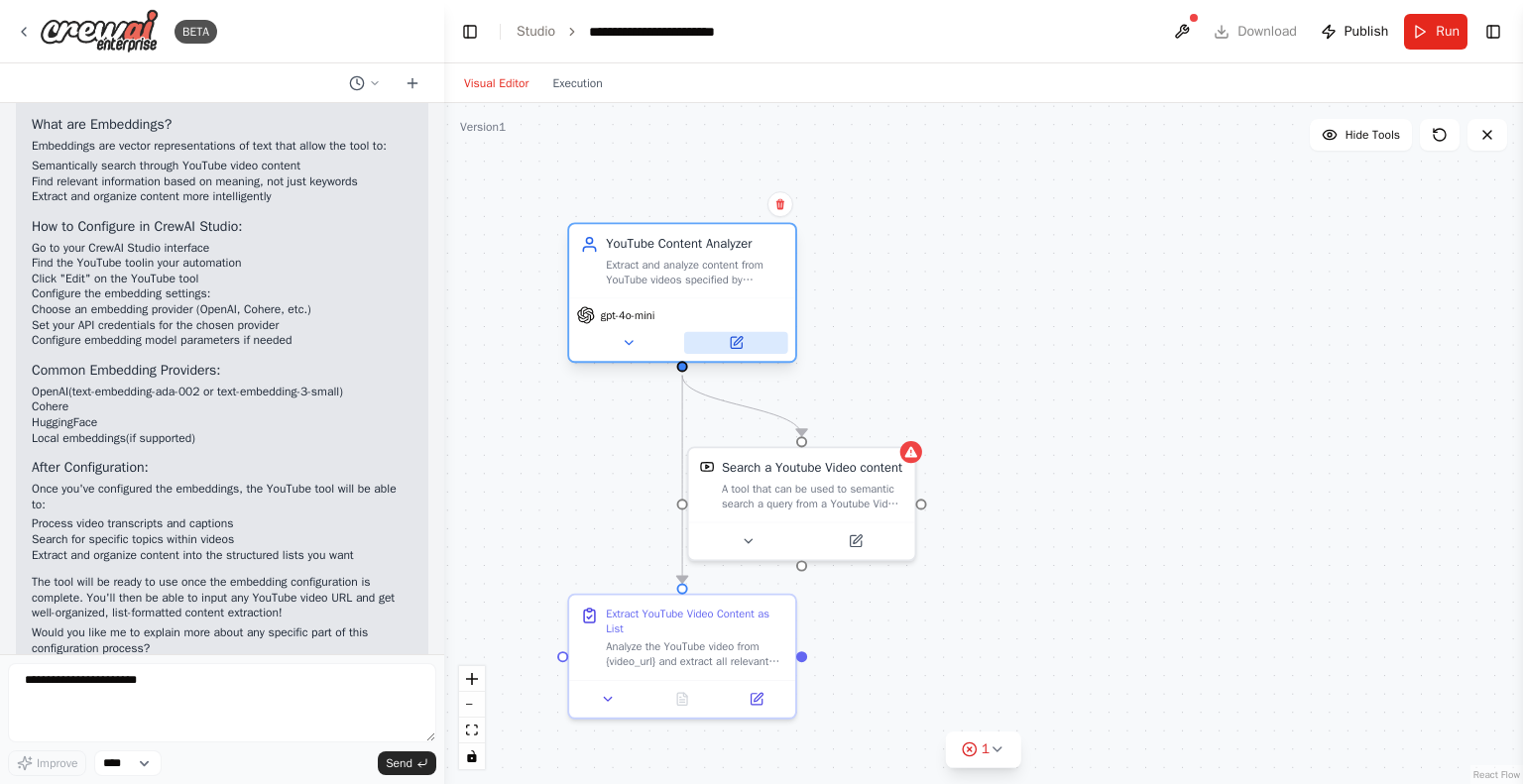 click 